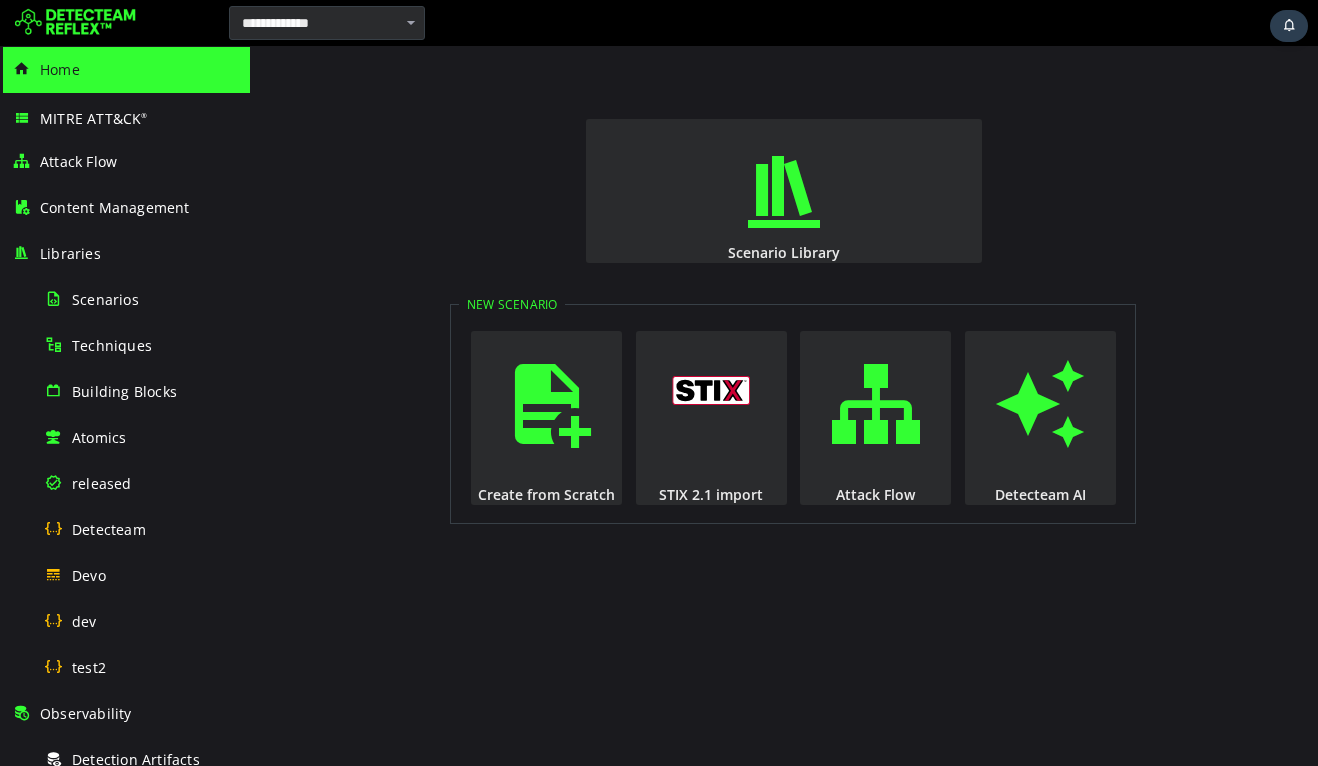 scroll, scrollTop: 0, scrollLeft: 0, axis: both 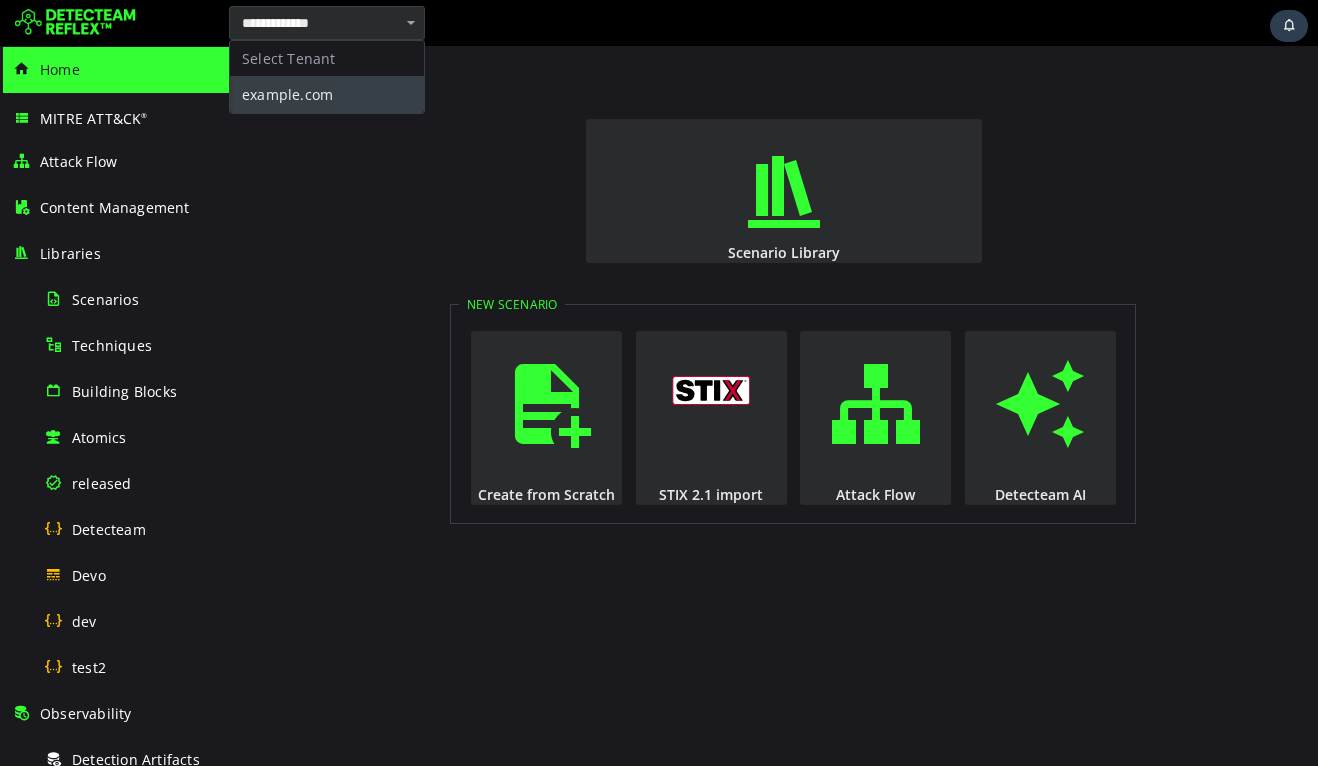 click on "Scenario Library New Scenario Create from Scratch STIX 2.1 import Attack Flow Detecteam AI" at bounding box center [784, 406] 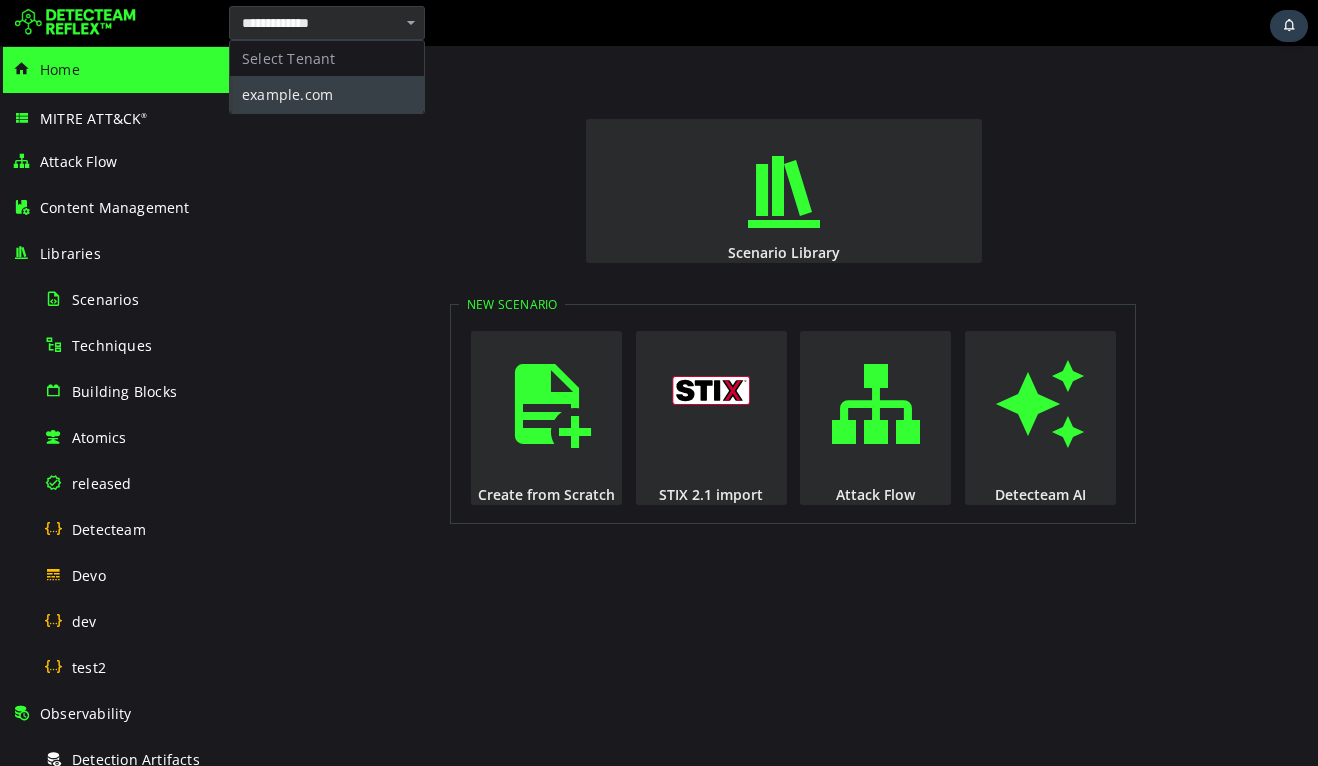 click on "Scenario Library New Scenario Create from Scratch STIX 2.1 import Attack Flow Detecteam AI" at bounding box center (784, 406) 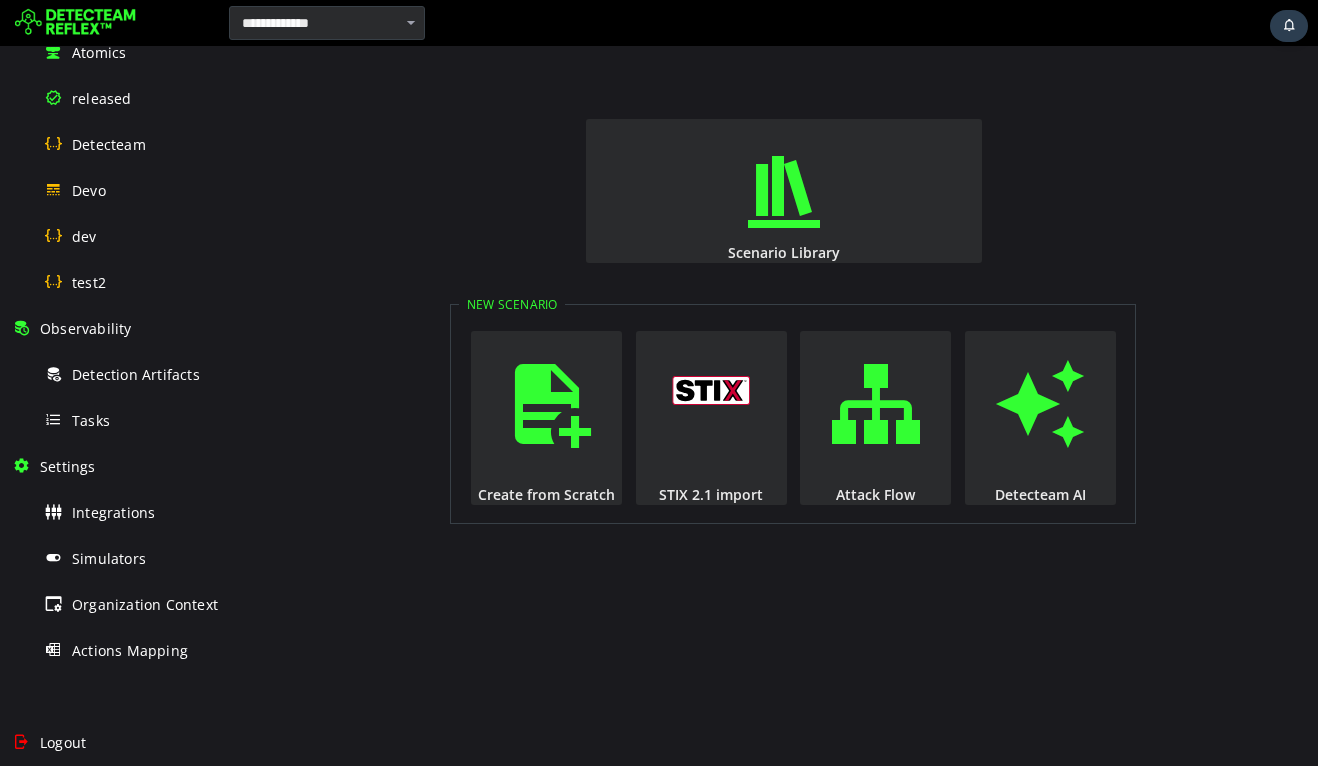 scroll, scrollTop: 0, scrollLeft: 0, axis: both 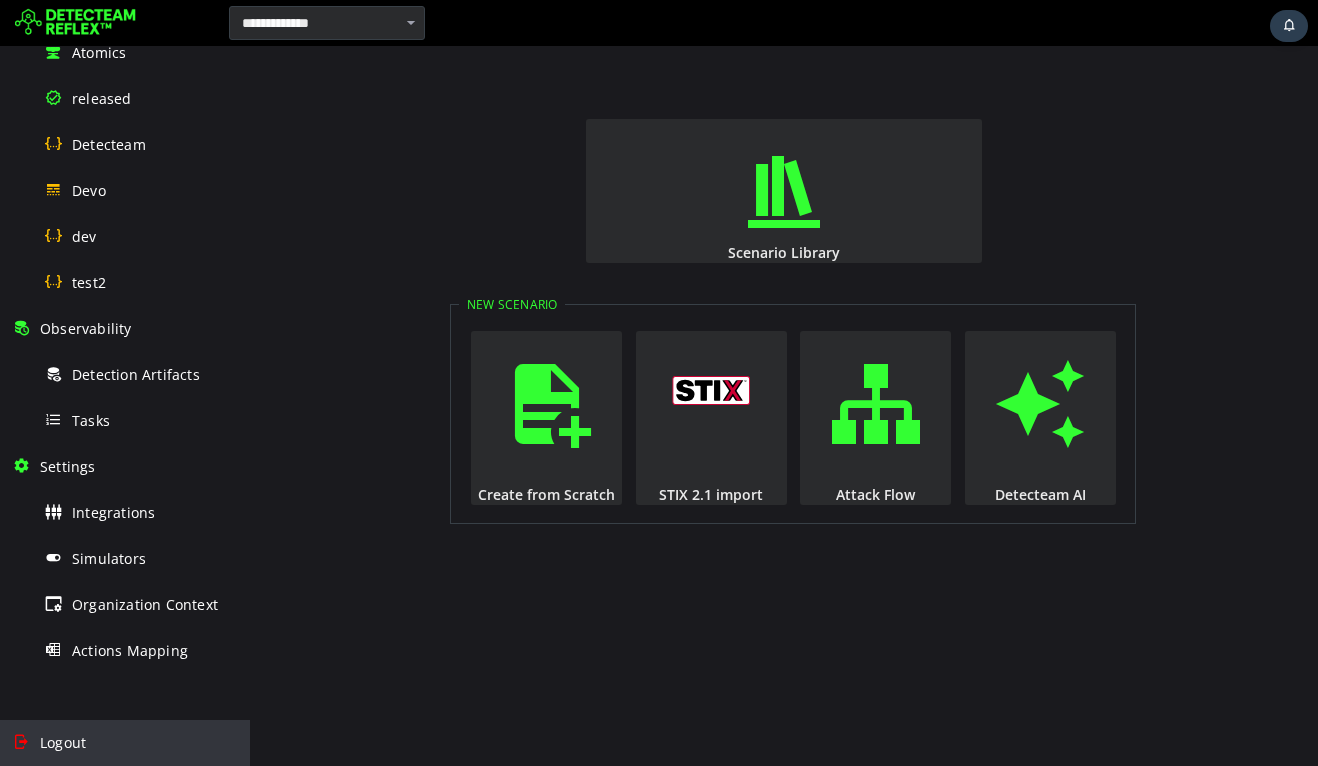 click on "Logout" at bounding box center (125, 743) 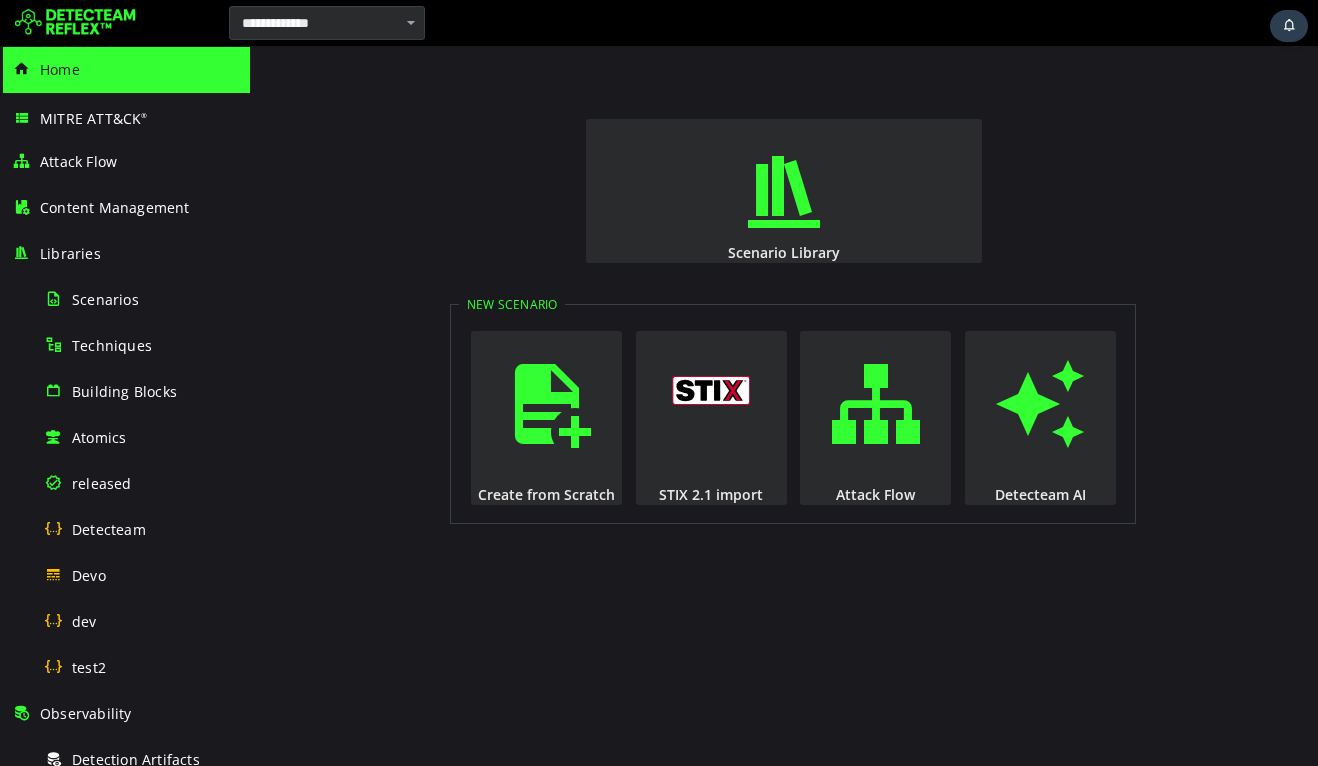 scroll, scrollTop: 0, scrollLeft: 0, axis: both 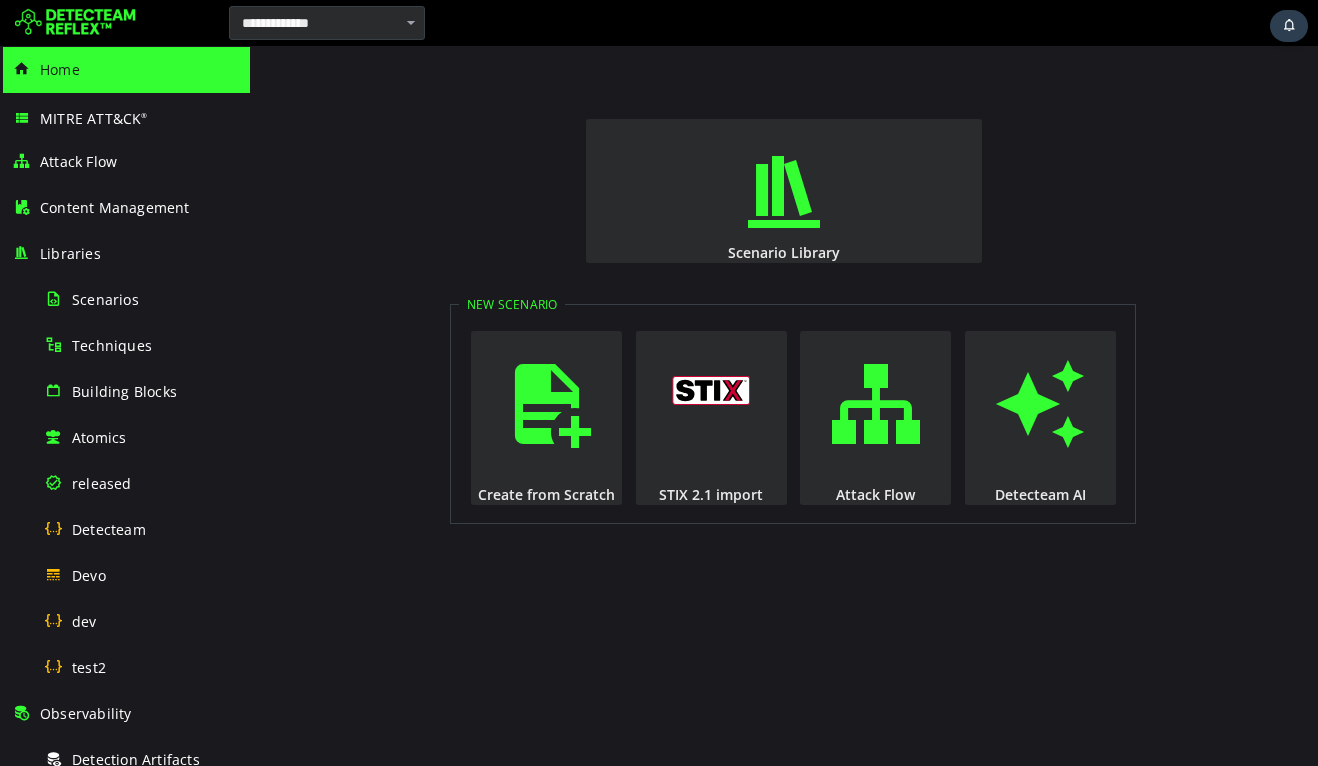 click at bounding box center [411, 23] 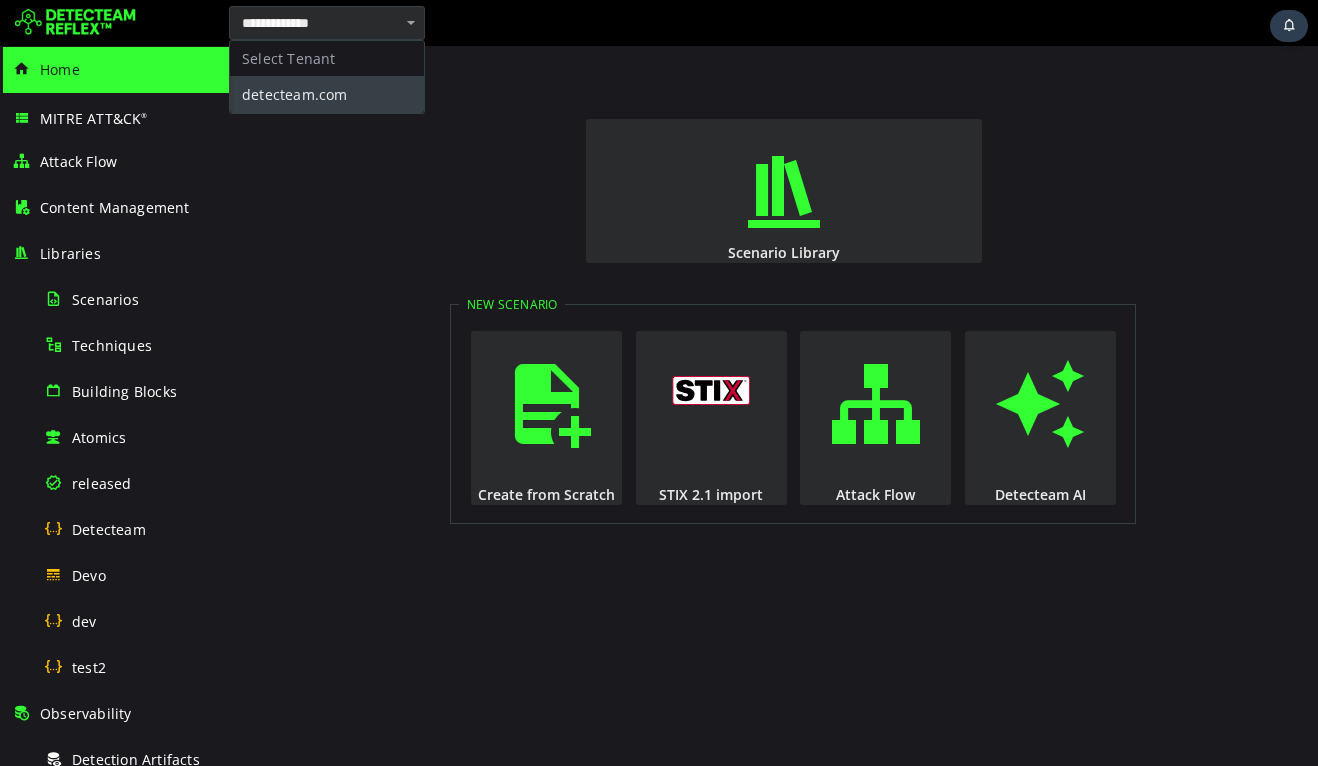 click on "Select Tenant" at bounding box center [327, 59] 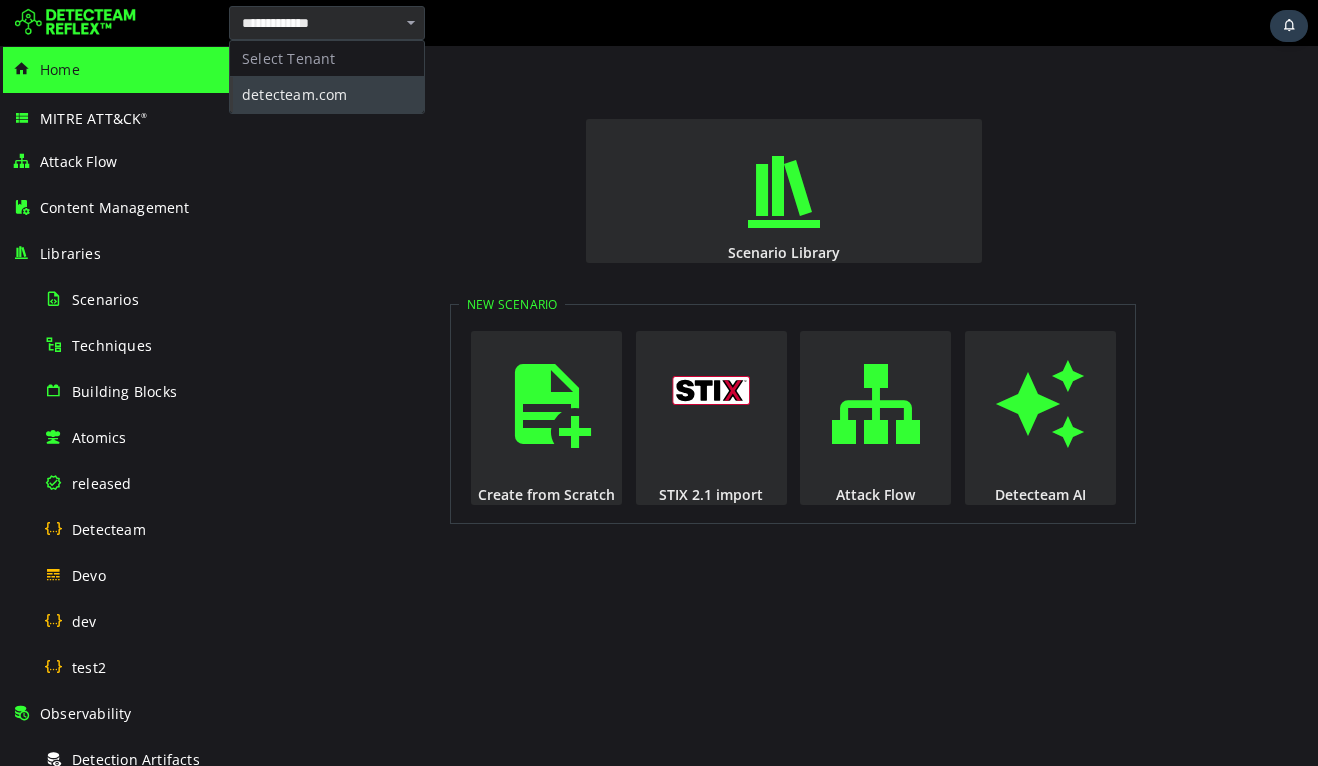 click at bounding box center [659, 21] 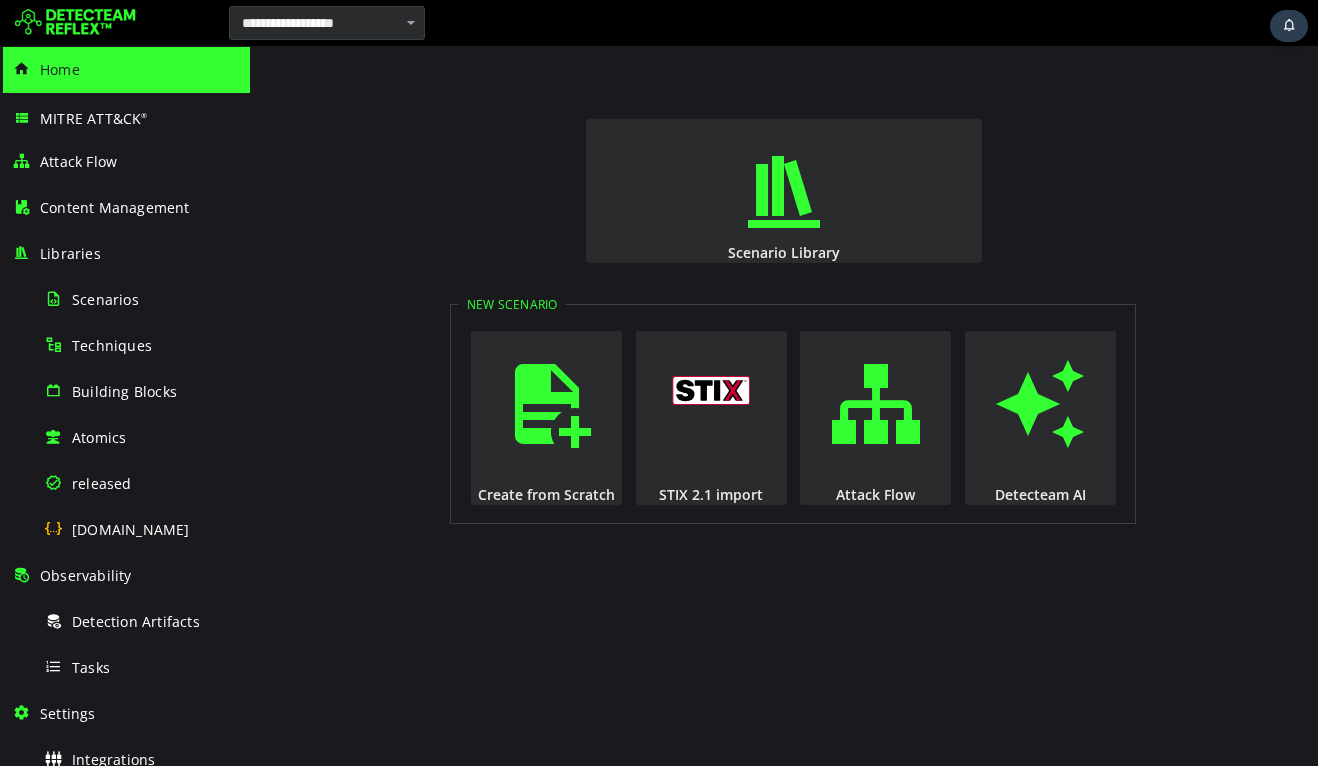 scroll, scrollTop: 0, scrollLeft: 0, axis: both 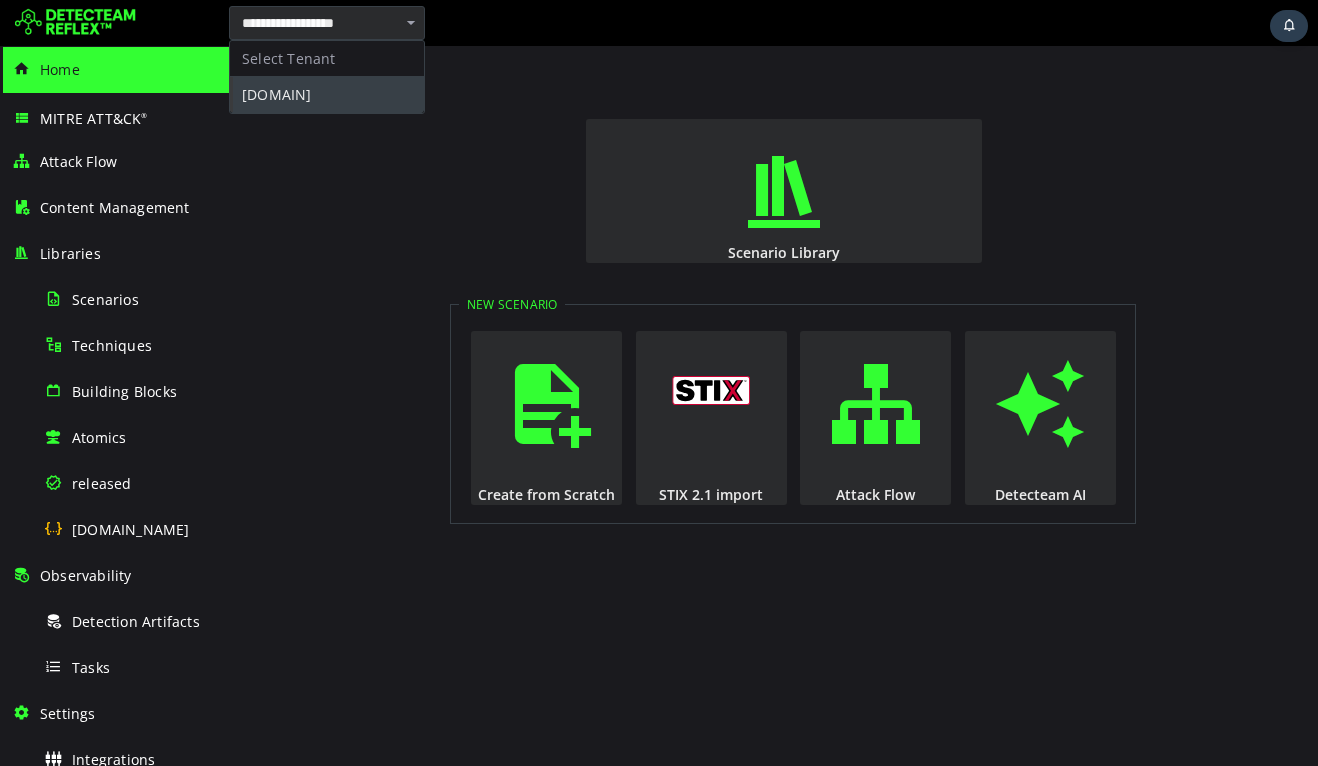 click on "Scenario Library New Scenario Create from Scratch STIX 2.1 import Attack Flow Detecteam AI" at bounding box center [784, 406] 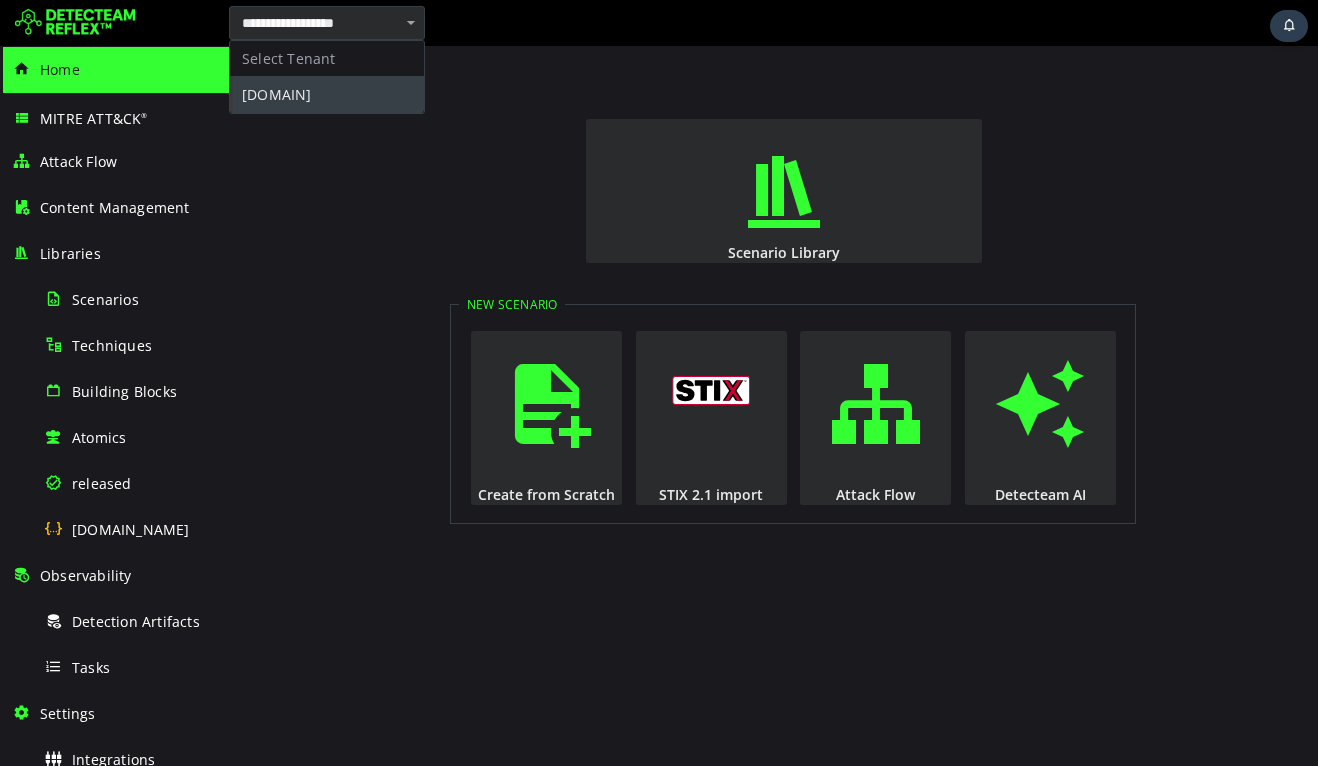 click on "Home" at bounding box center [125, 70] 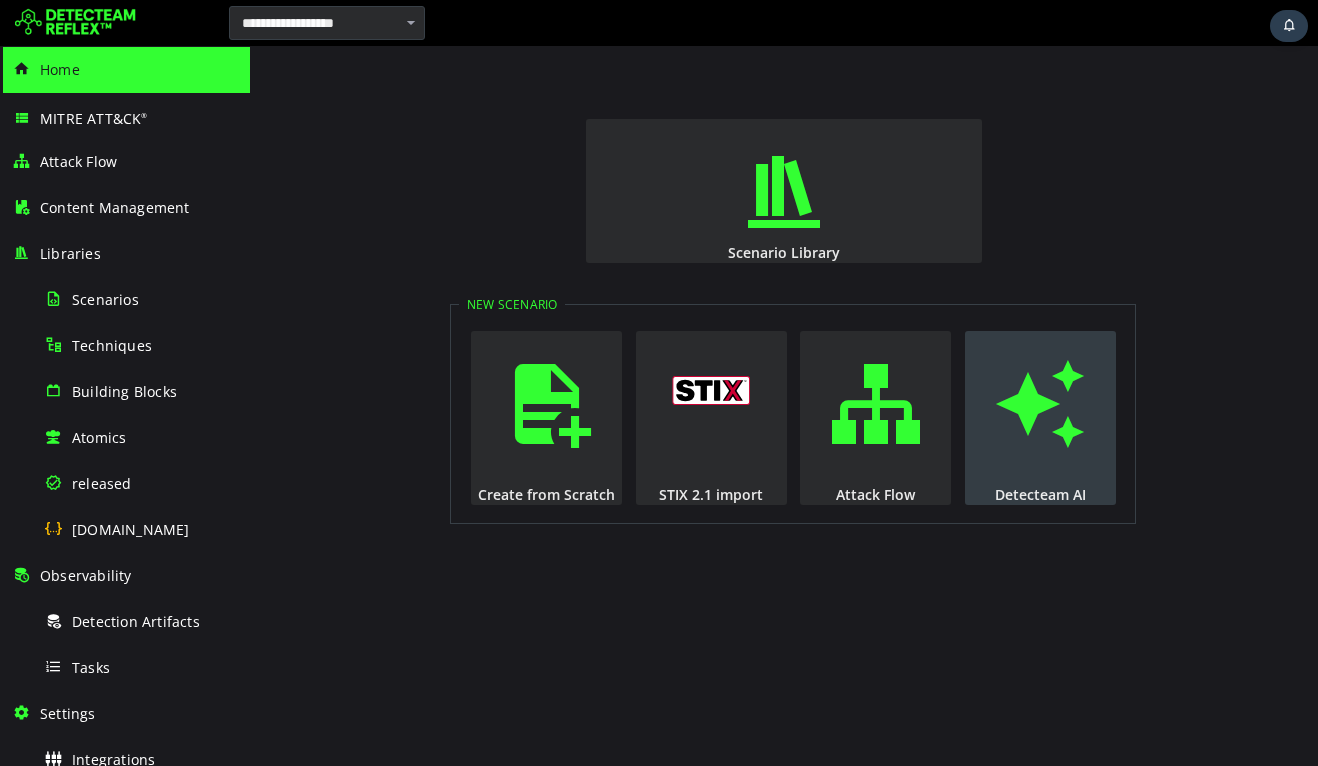 click at bounding box center (1040, 404) 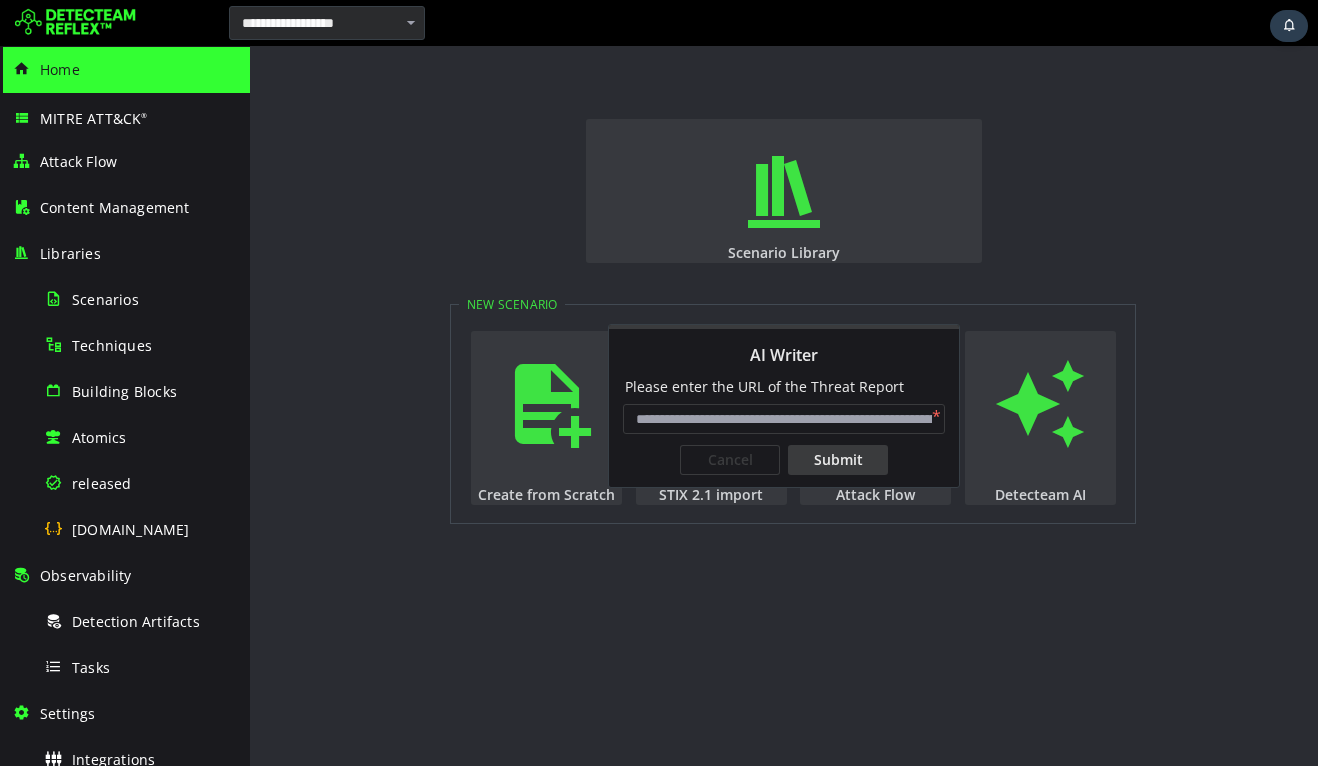 click at bounding box center [784, 419] 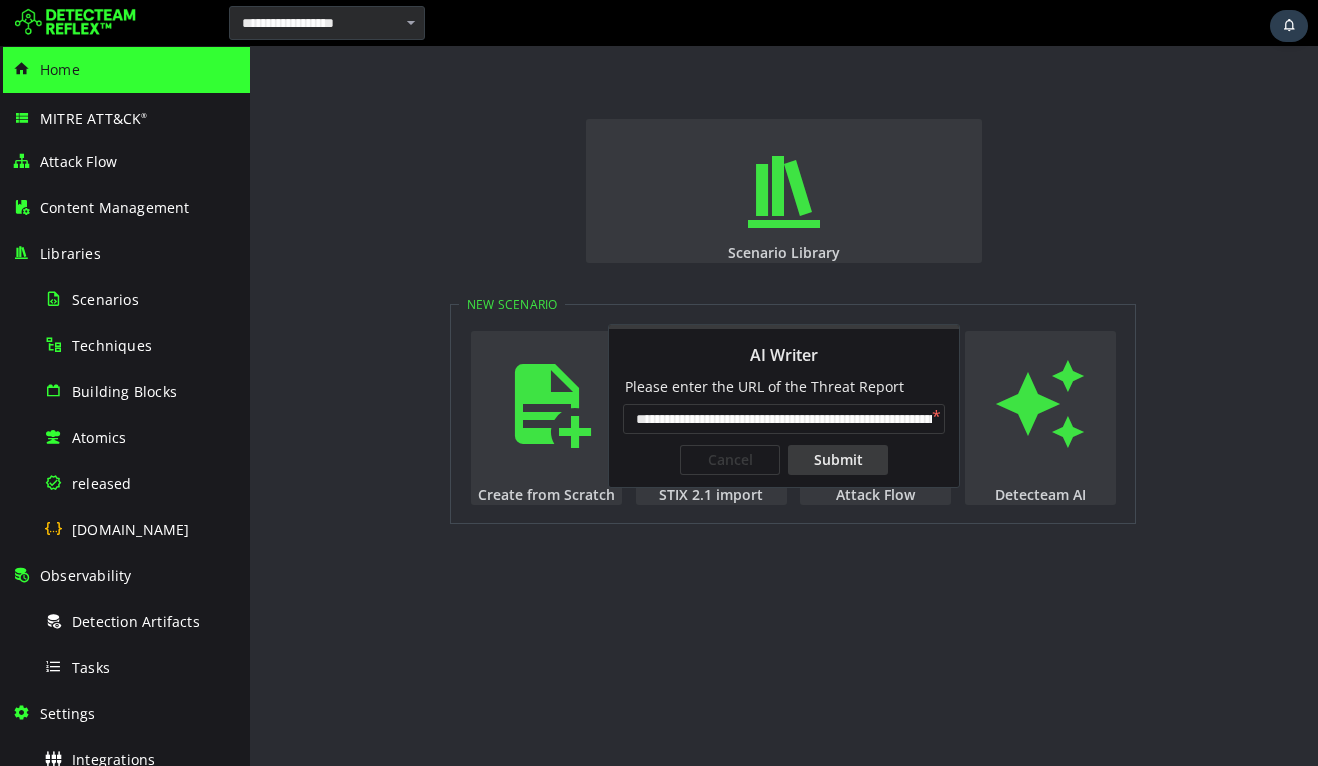 scroll, scrollTop: 0, scrollLeft: 392, axis: horizontal 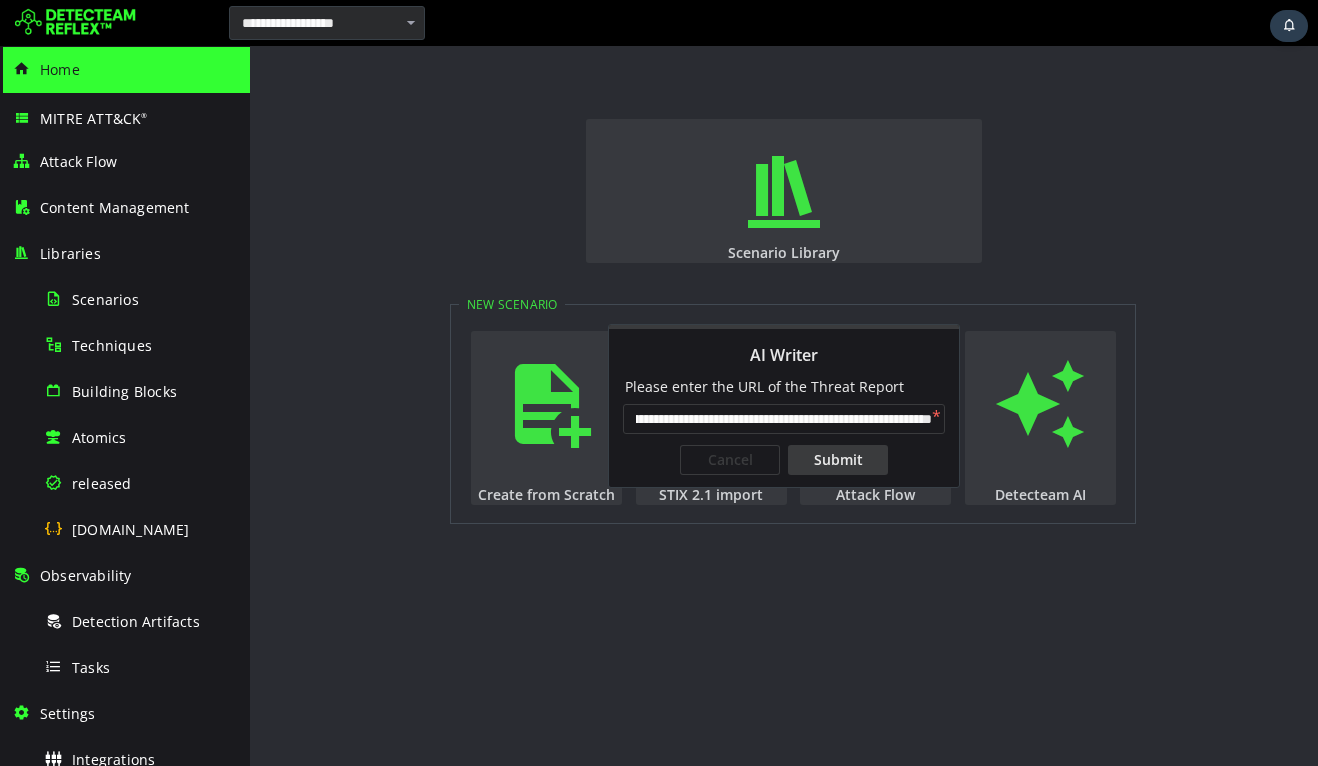 type on "**********" 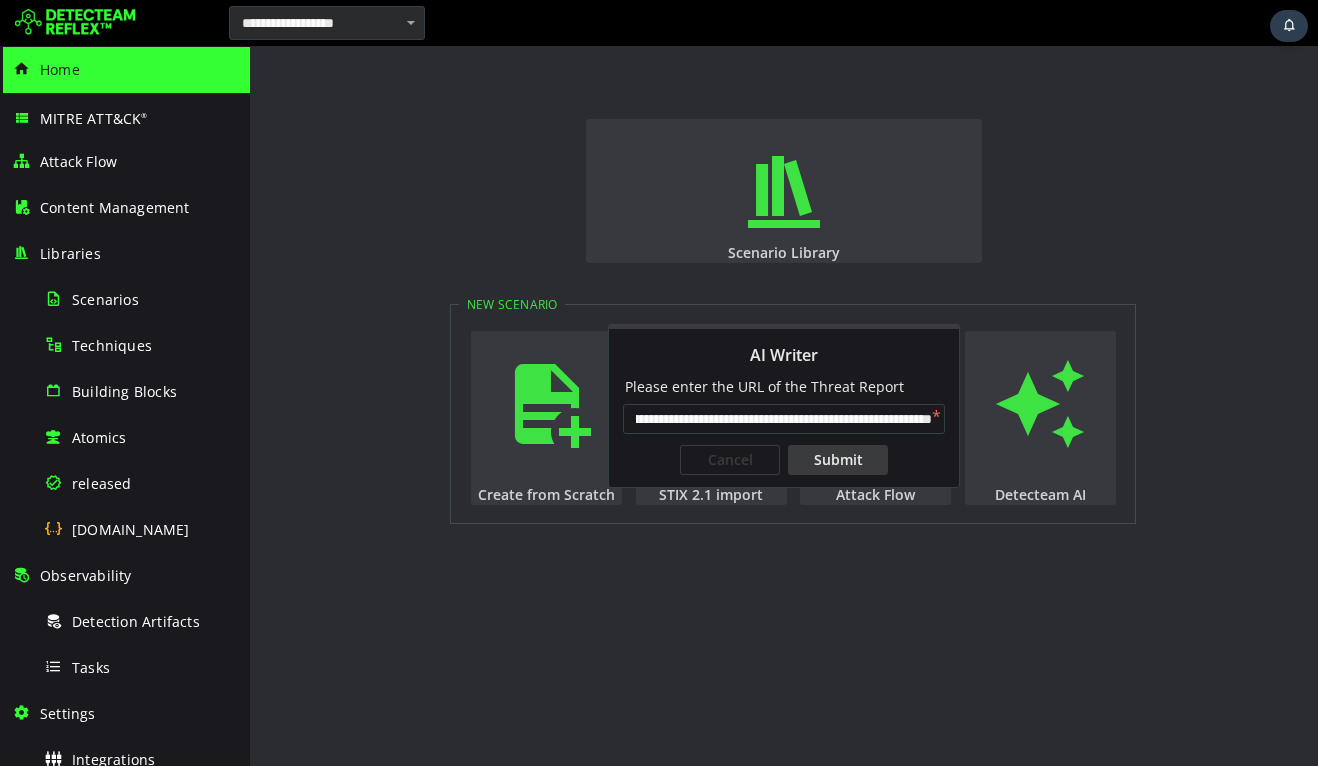 scroll, scrollTop: 0, scrollLeft: 0, axis: both 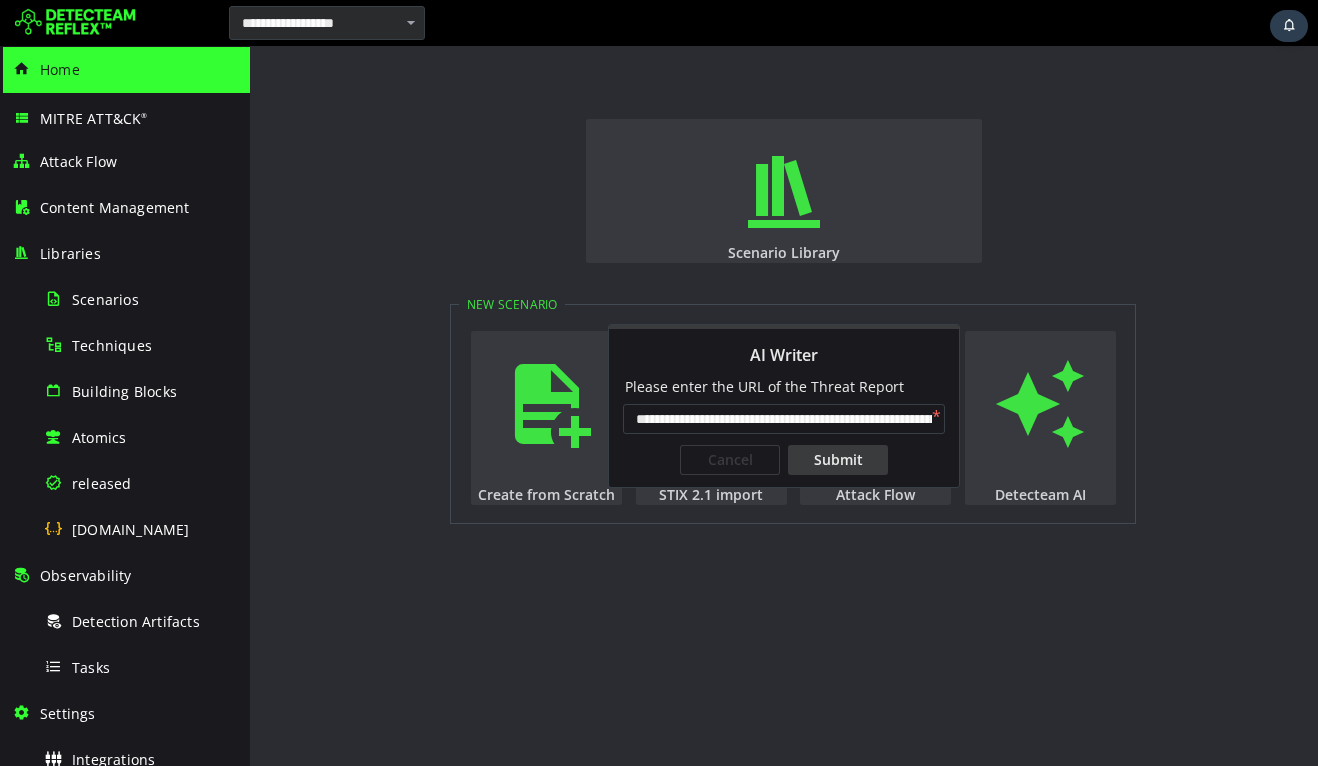 click on "Submit" at bounding box center [838, 460] 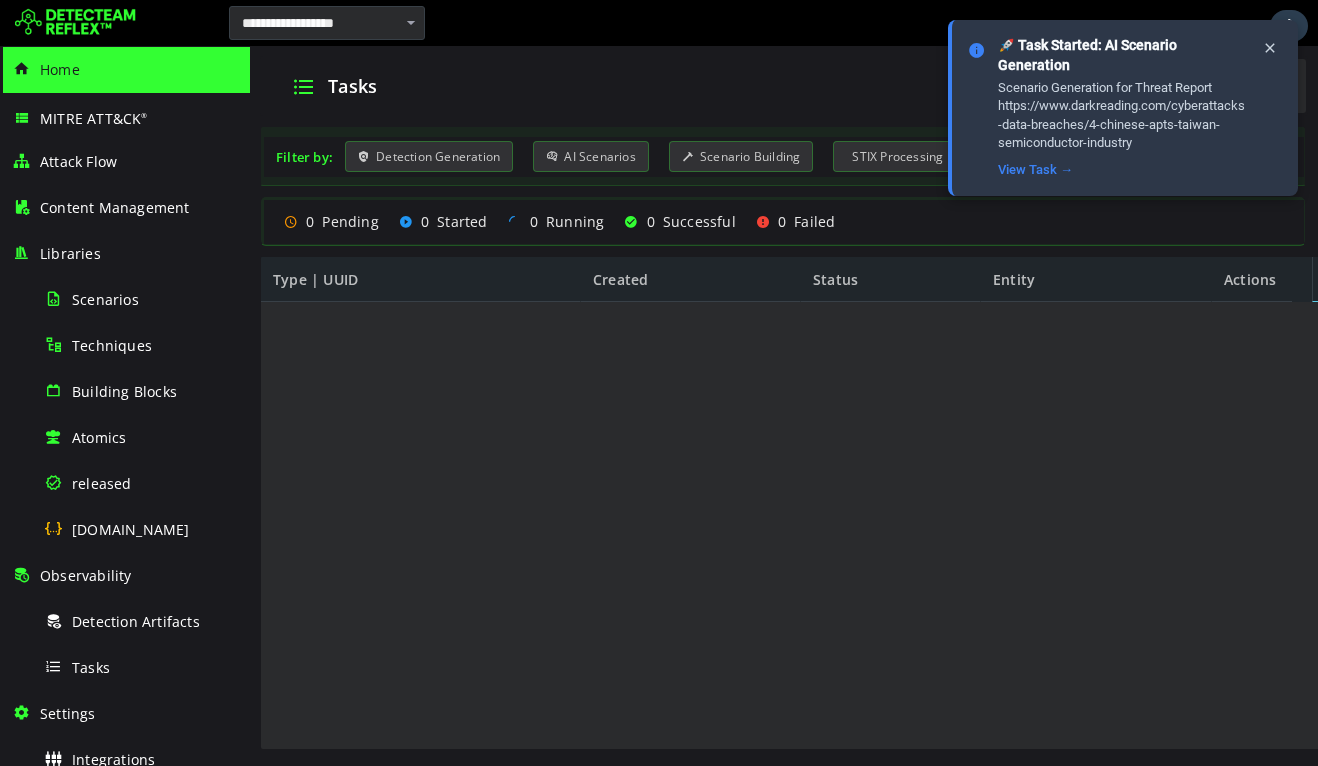 scroll, scrollTop: 0, scrollLeft: 0, axis: both 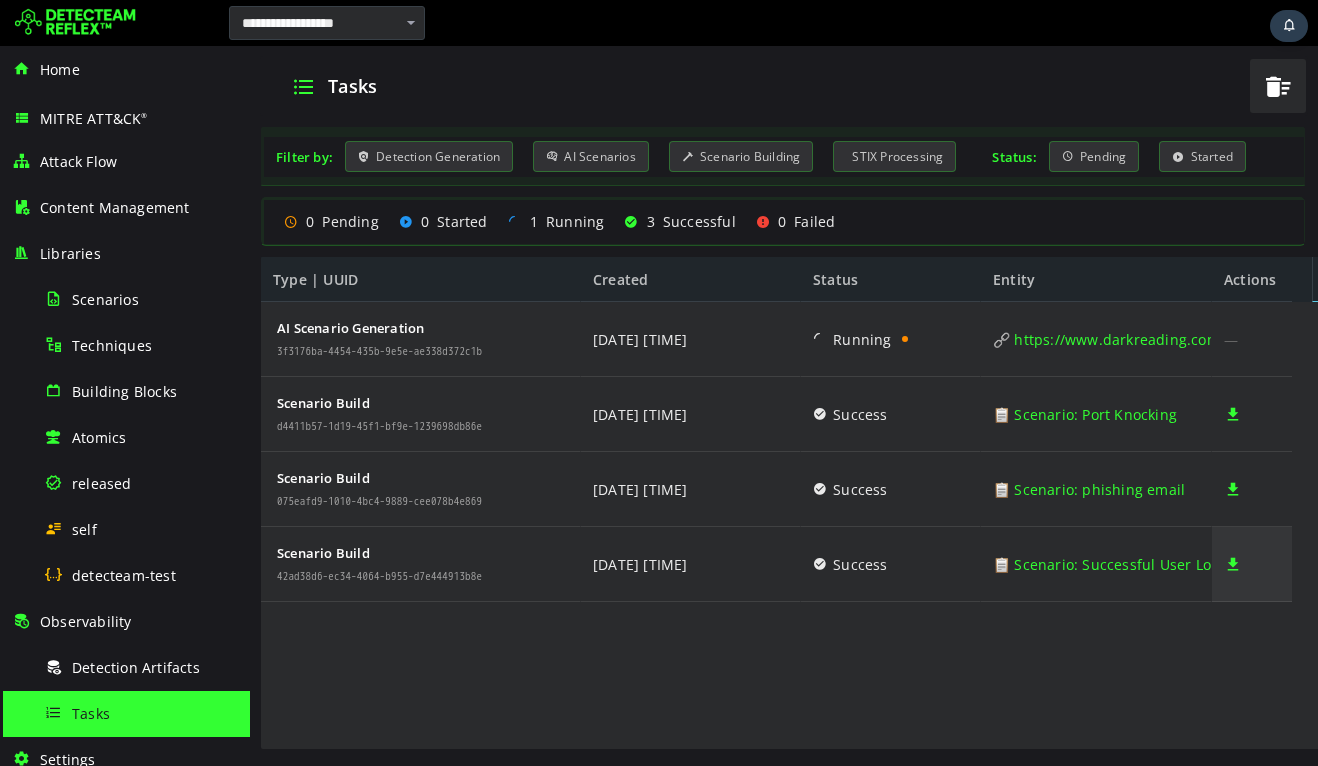 click at bounding box center [1233, 564] 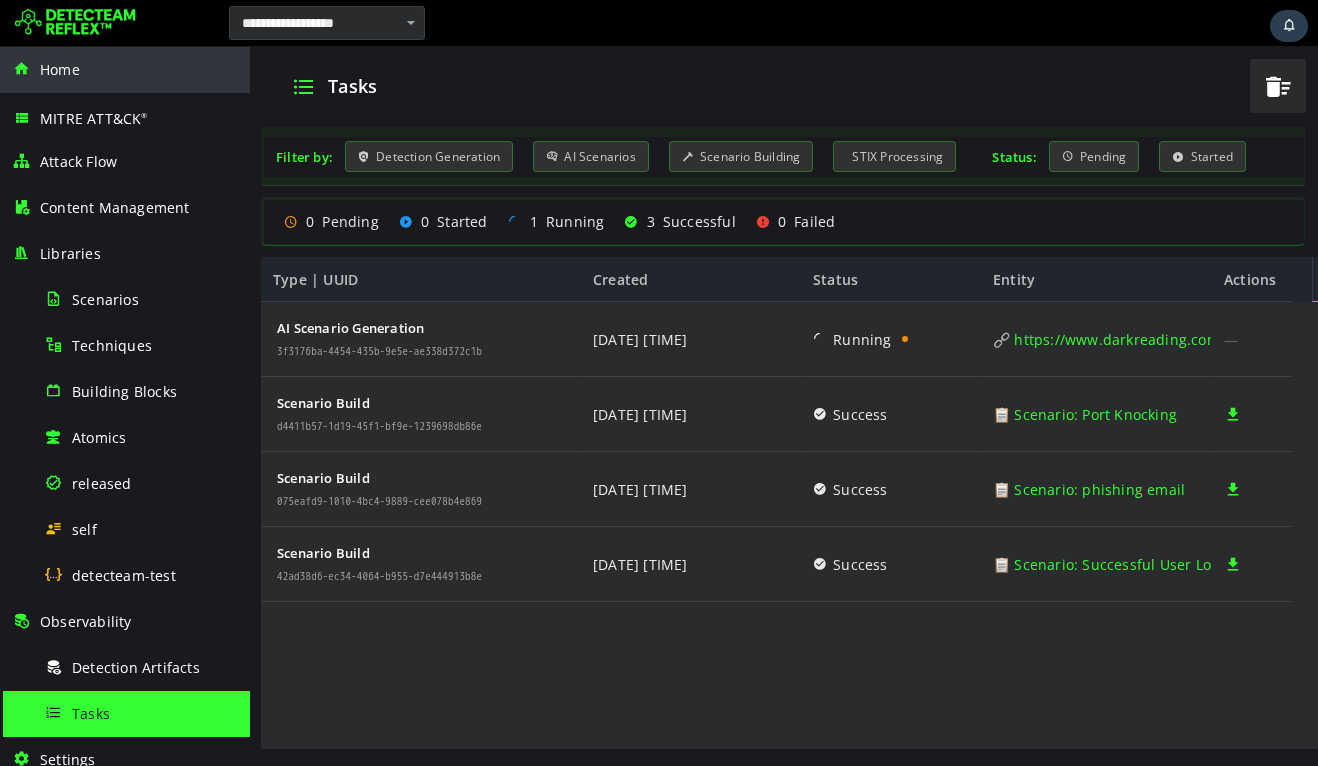 click on "Home" at bounding box center [60, 69] 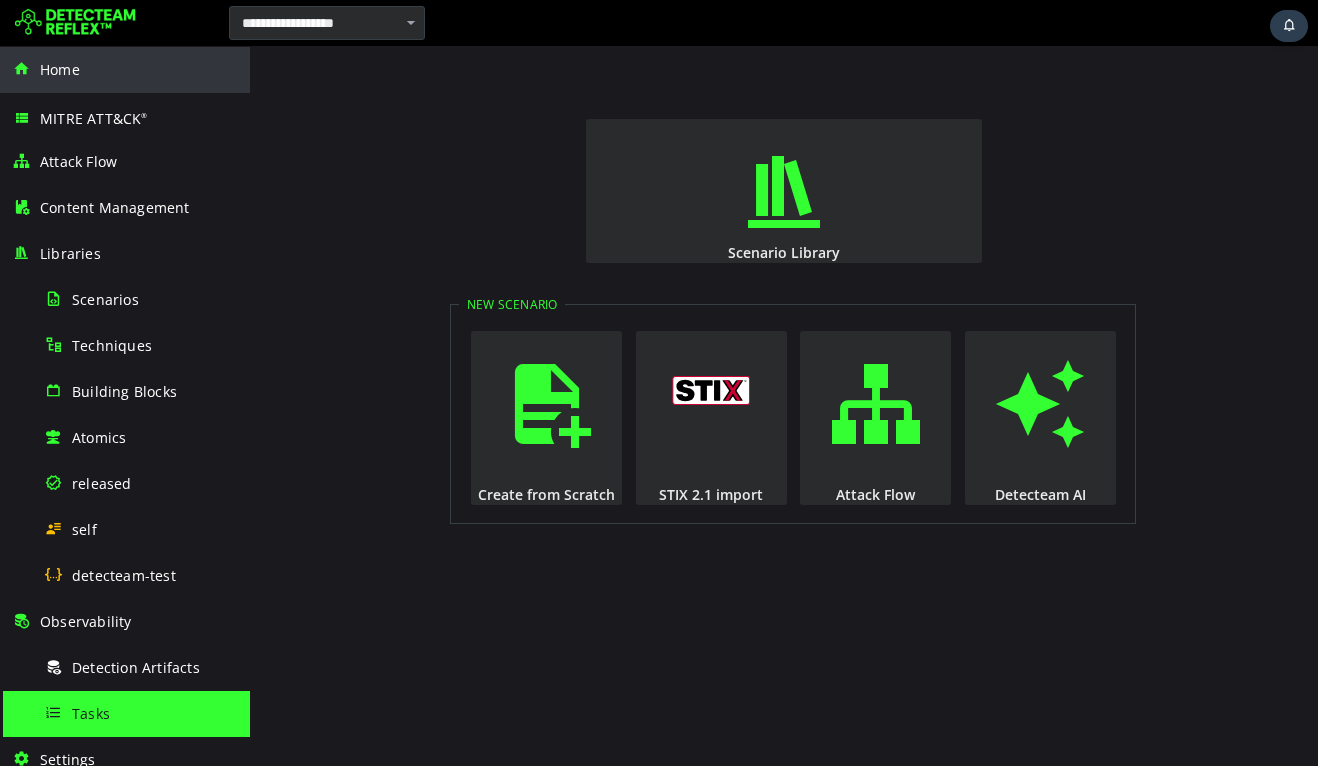 scroll, scrollTop: 0, scrollLeft: 0, axis: both 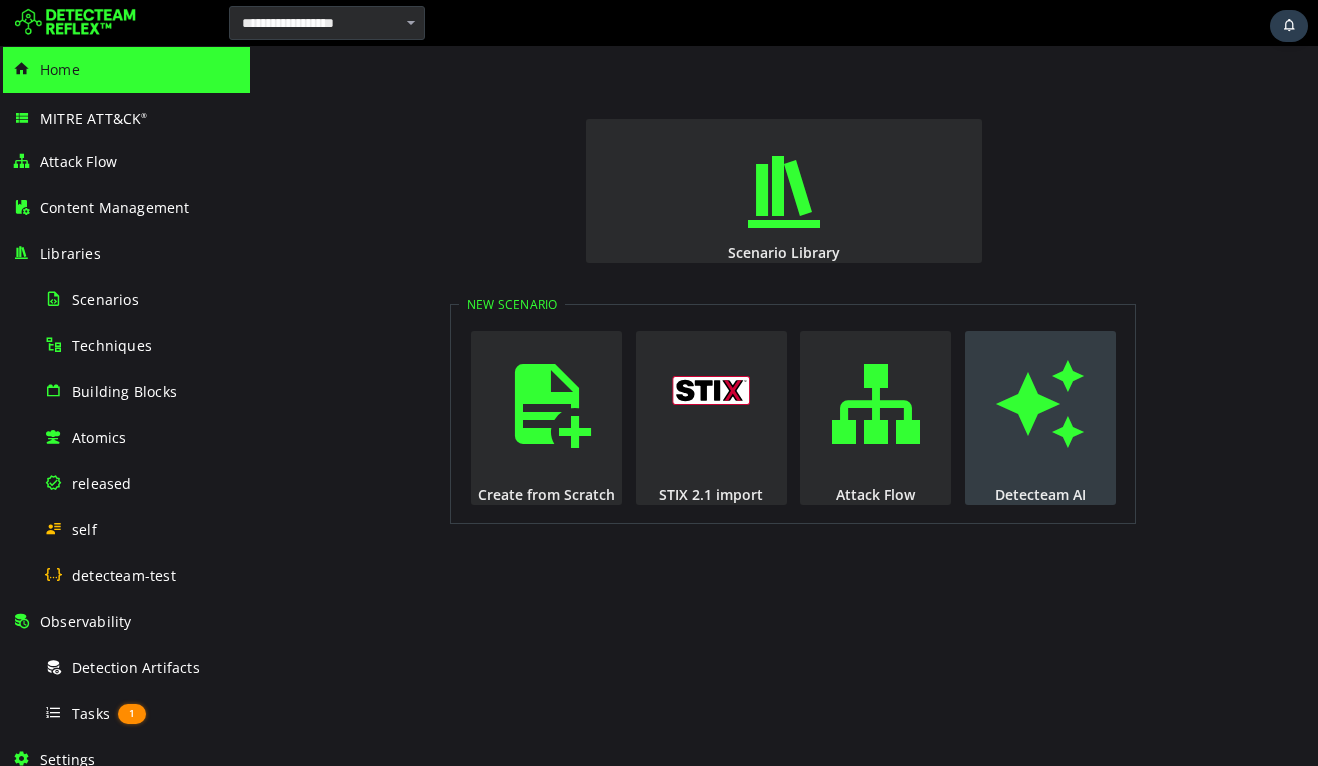 click at bounding box center (1040, 404) 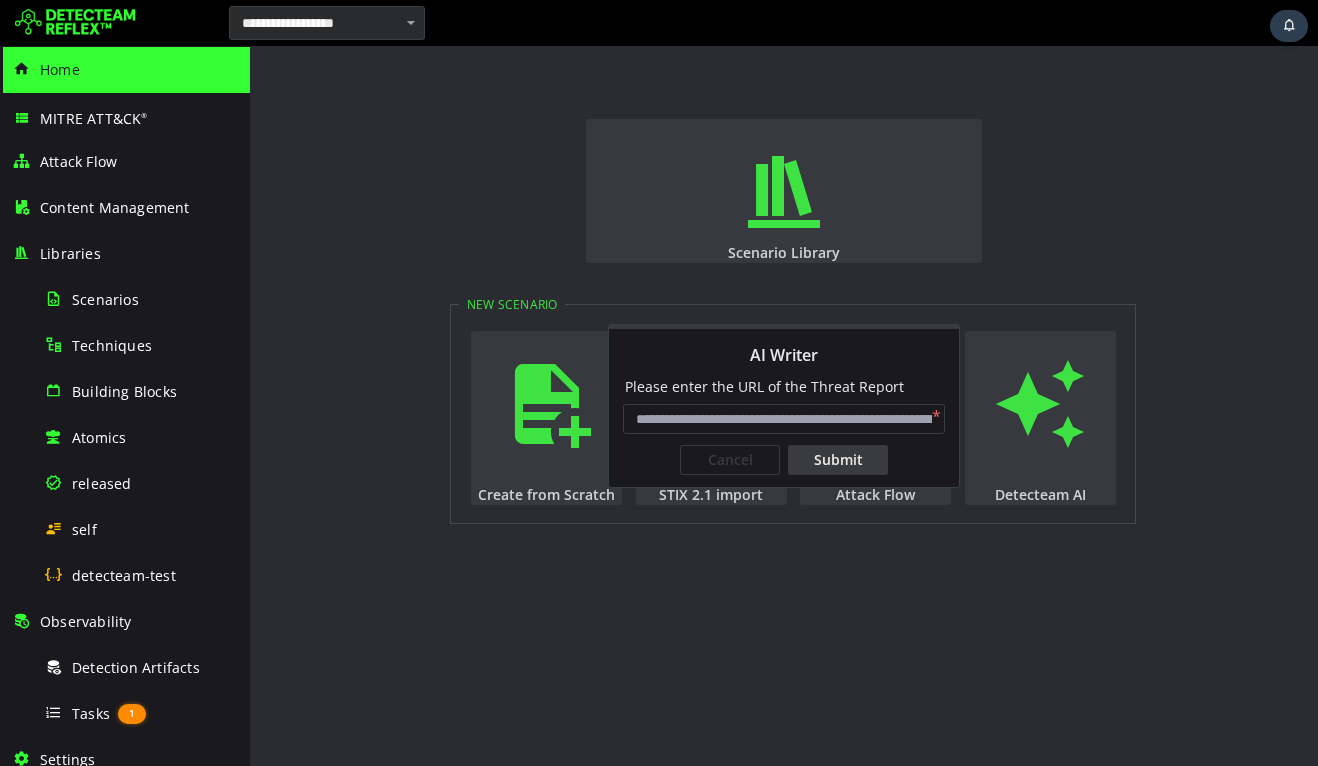 click at bounding box center (784, 419) 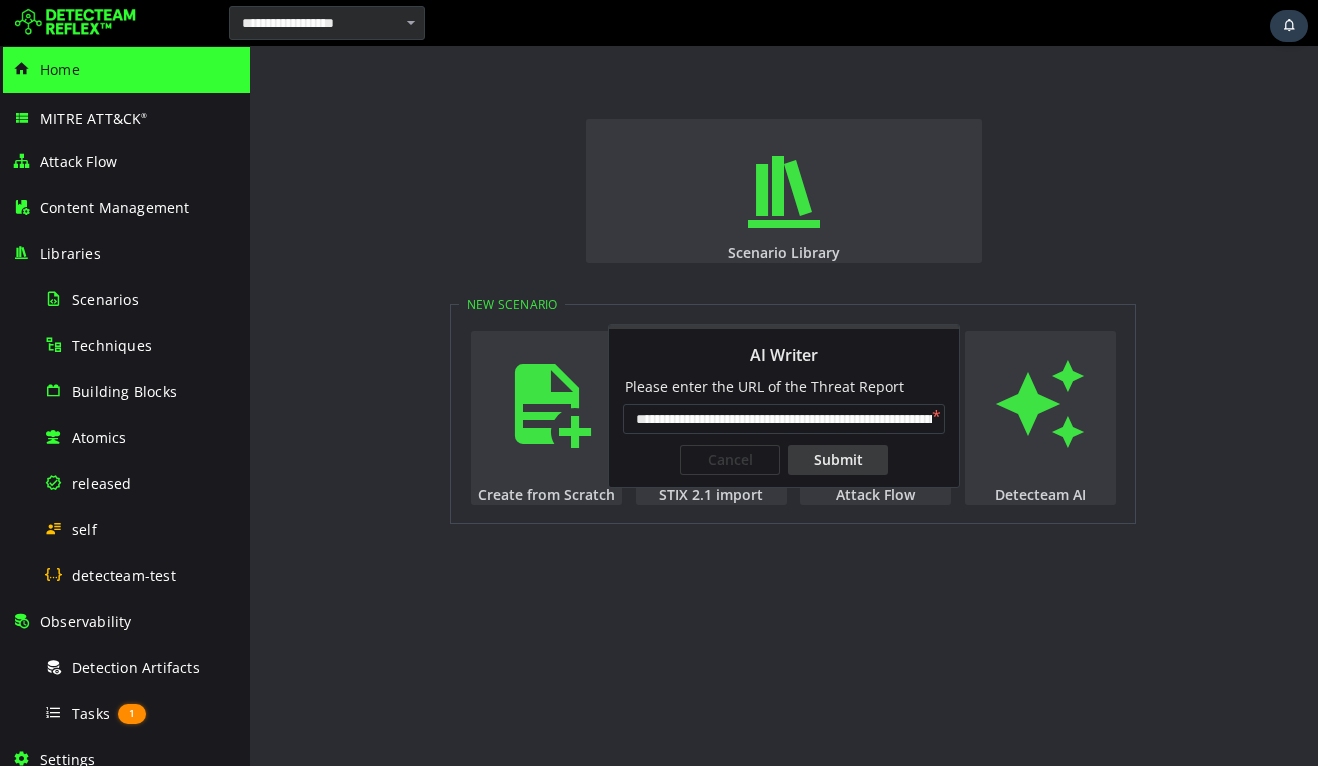 scroll, scrollTop: 0, scrollLeft: 229, axis: horizontal 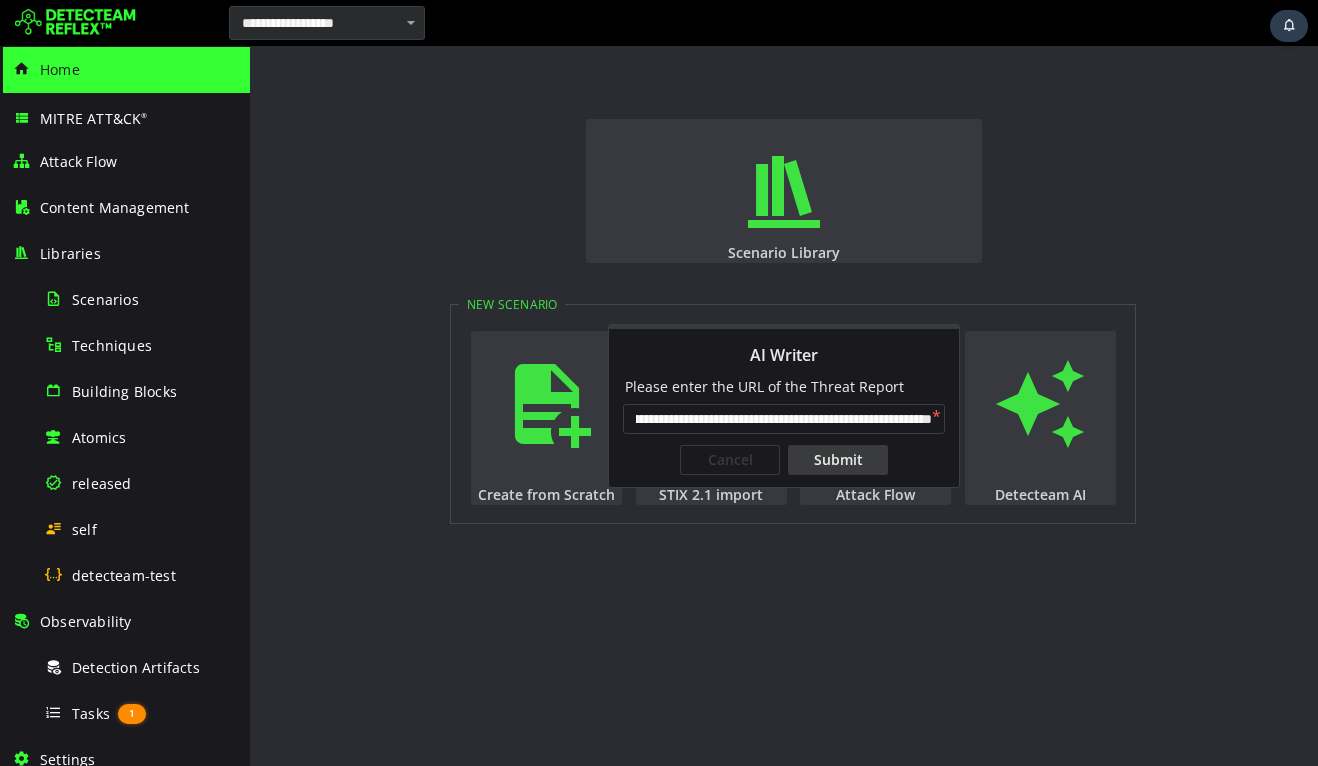 type on "**********" 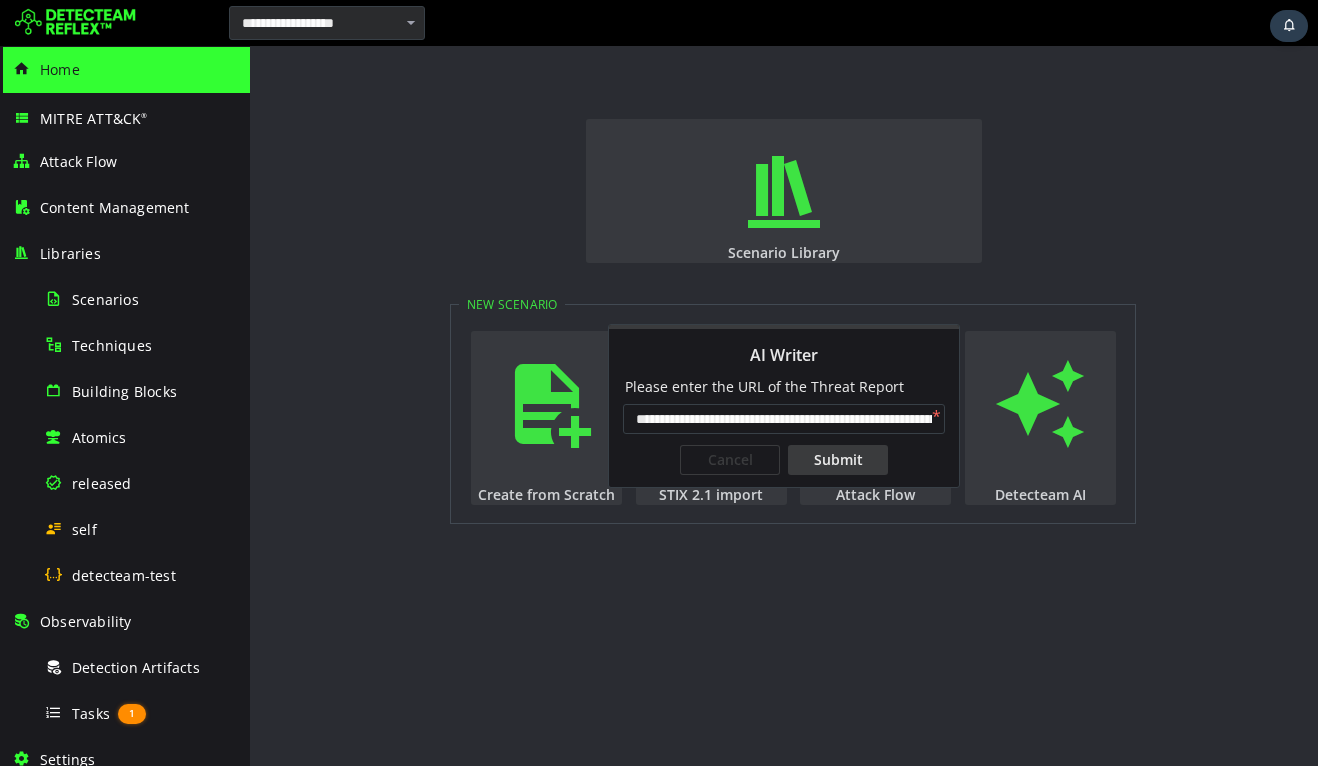 click on "Submit" at bounding box center [838, 460] 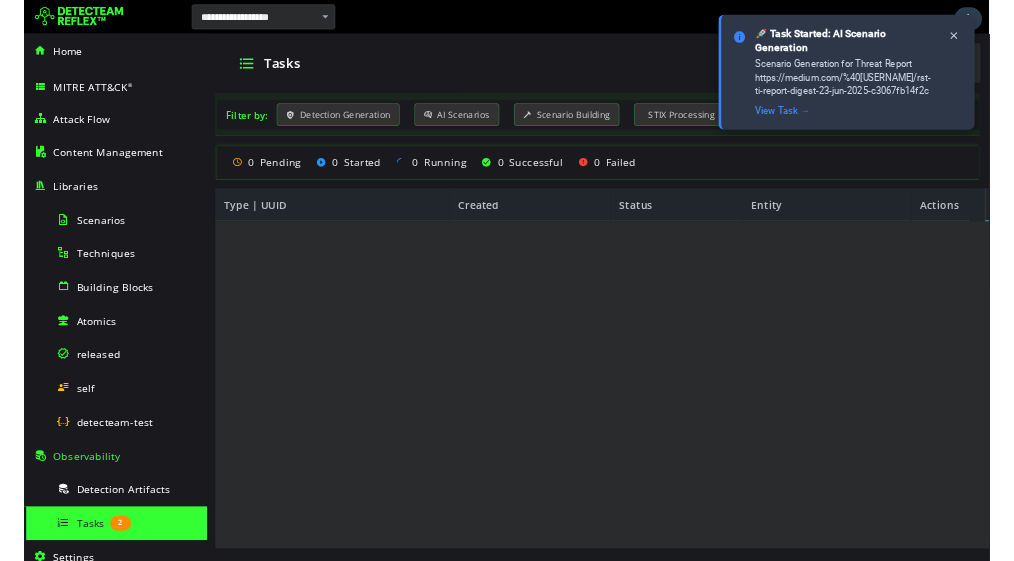 scroll, scrollTop: 0, scrollLeft: 0, axis: both 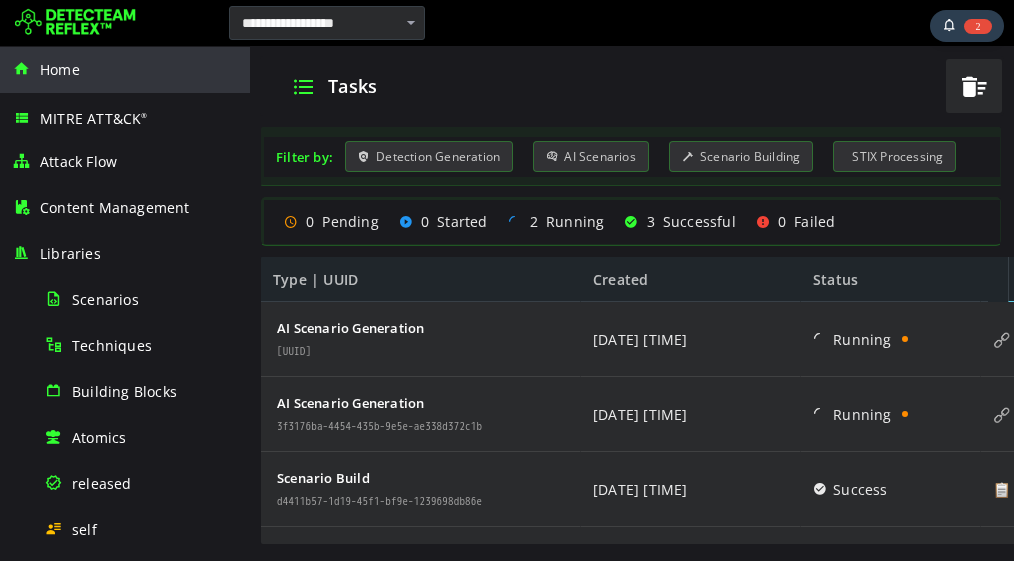 click on "Home" at bounding box center (125, 70) 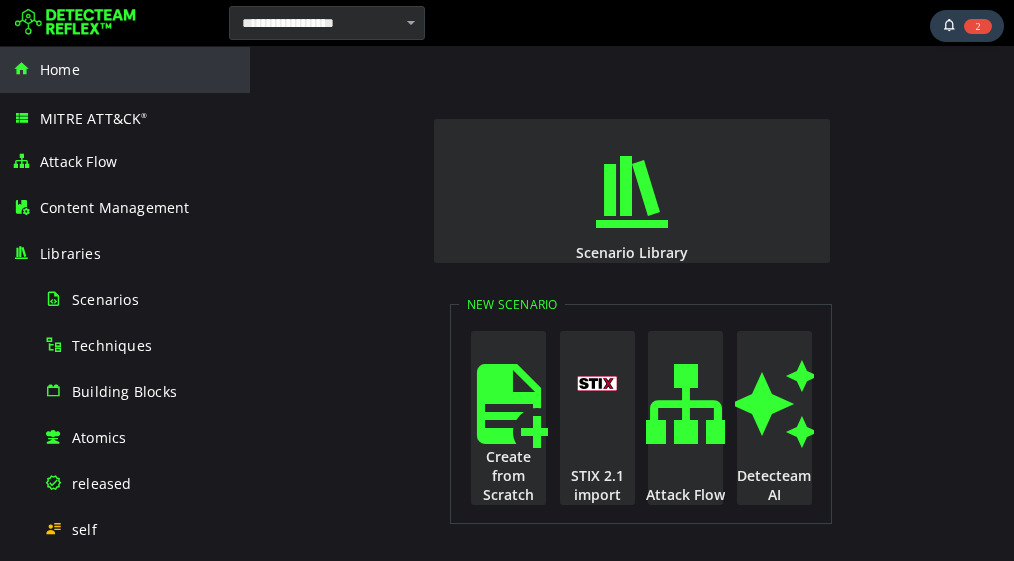 scroll, scrollTop: 0, scrollLeft: 0, axis: both 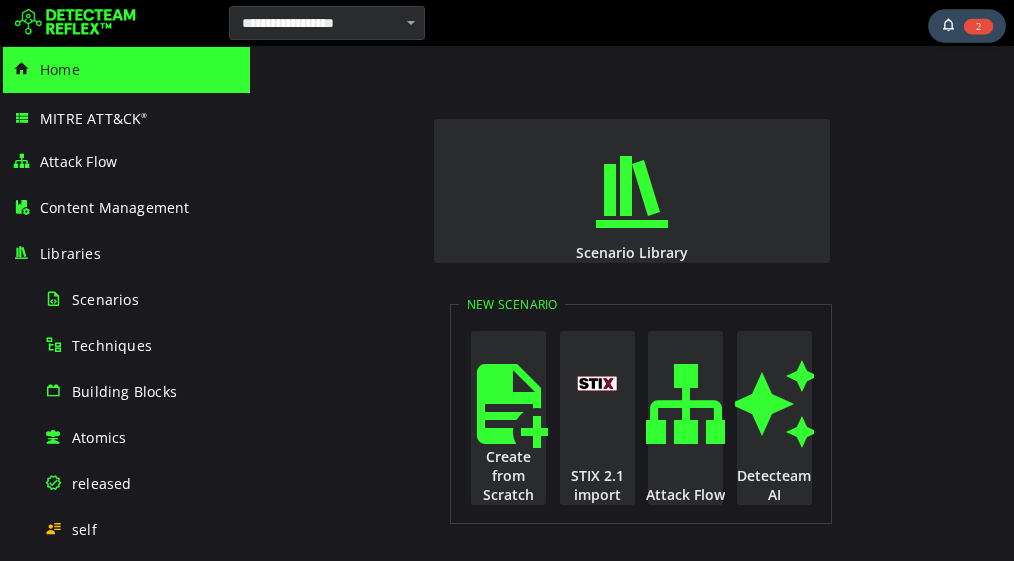 click on "2" at bounding box center (978, 26) 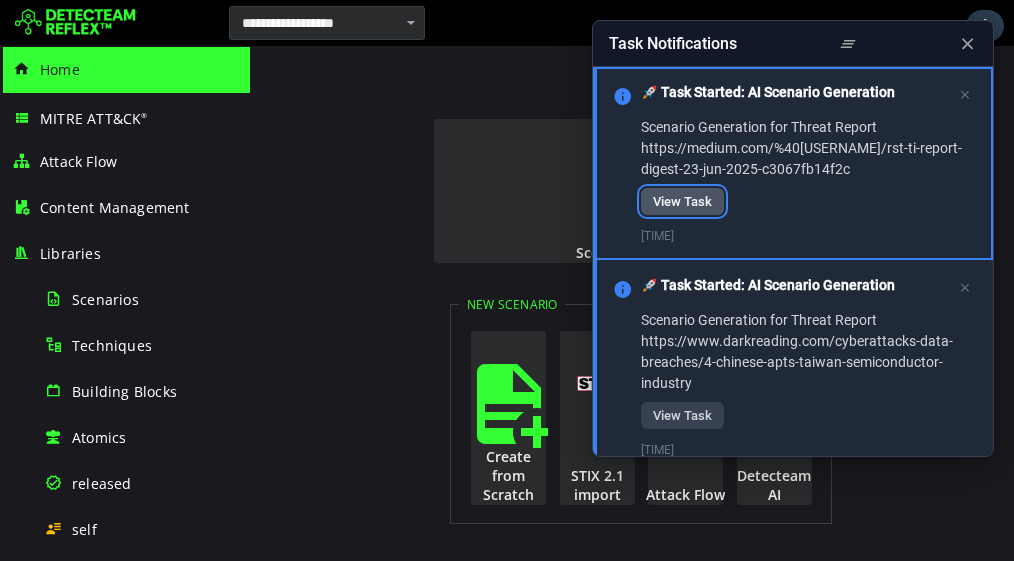 click on "View Task" at bounding box center [682, 201] 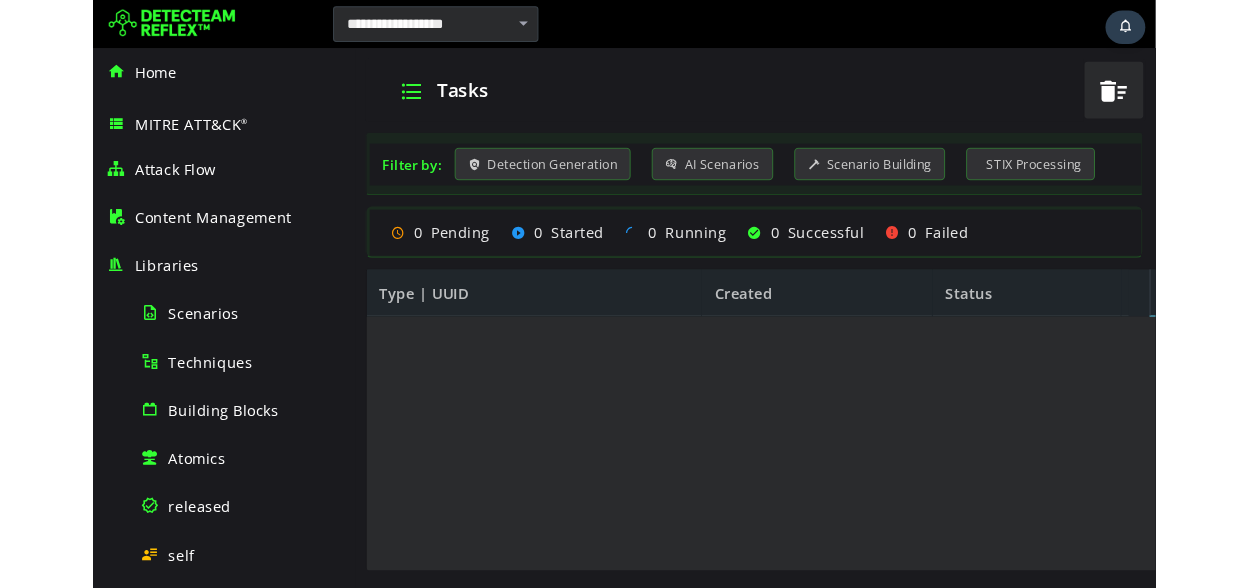 scroll, scrollTop: 0, scrollLeft: 0, axis: both 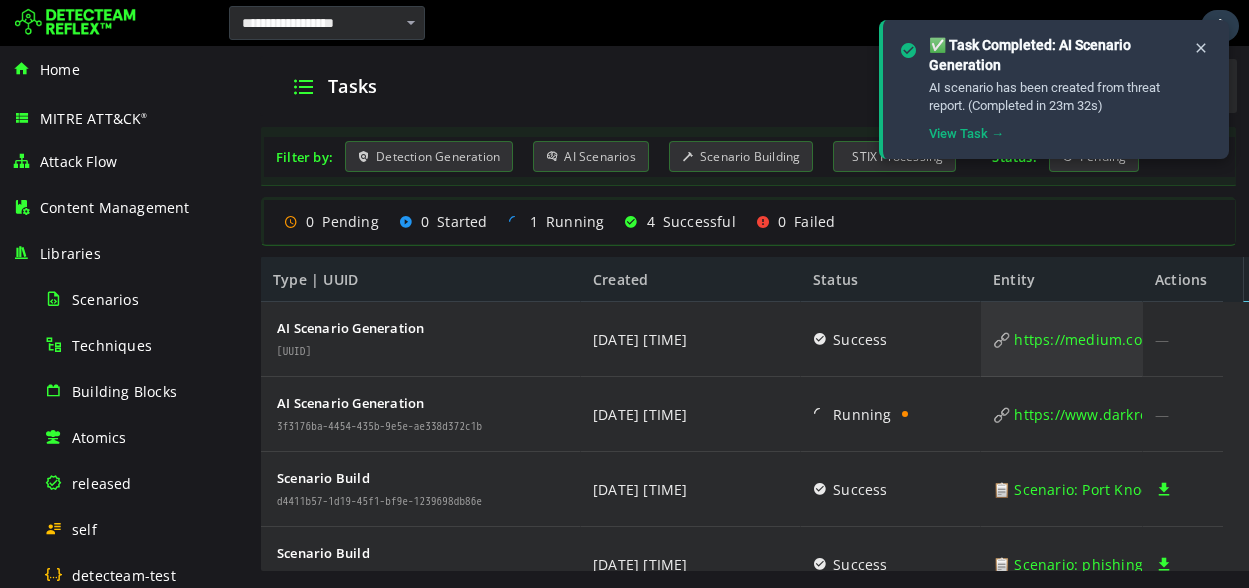 click on "🔗 https://medium.com/%40rst_cloud/rst-ti-report-digest-23-jun-2025-c3067fb14f2c" at bounding box center [1239, 339] 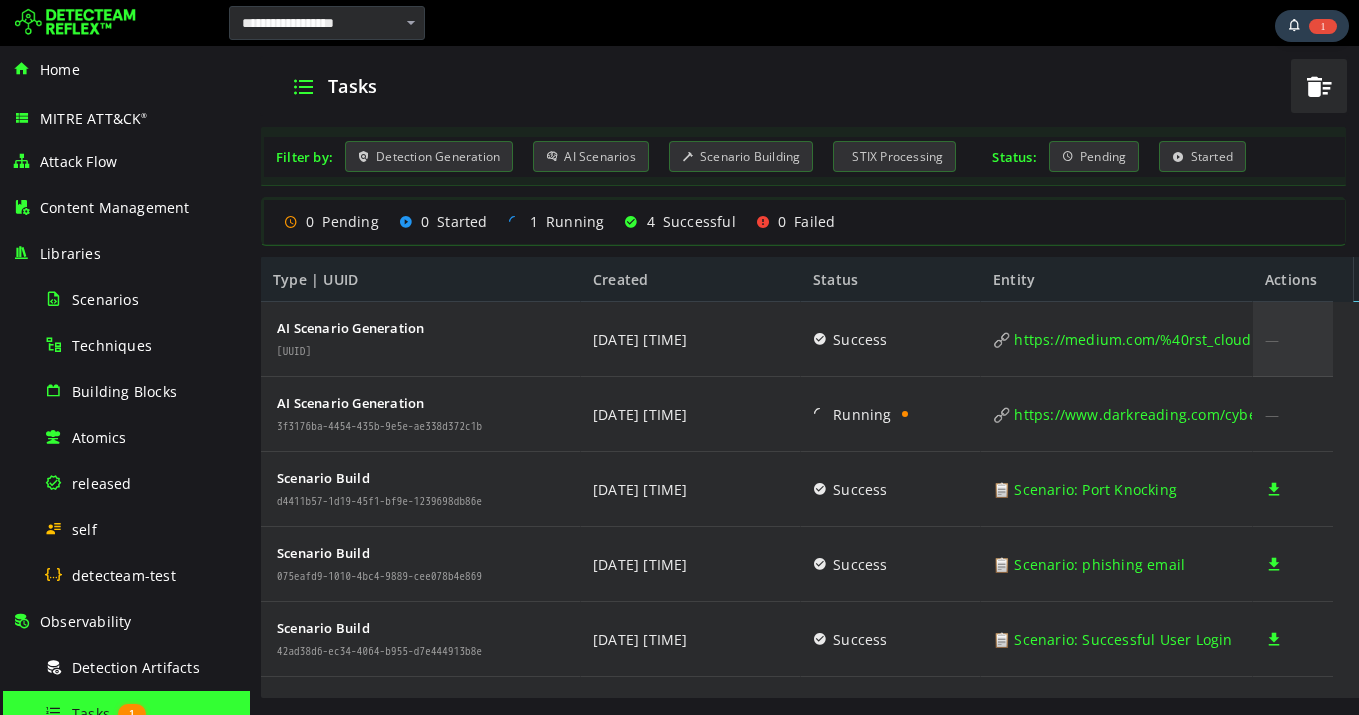 click on "—" at bounding box center [1272, 339] 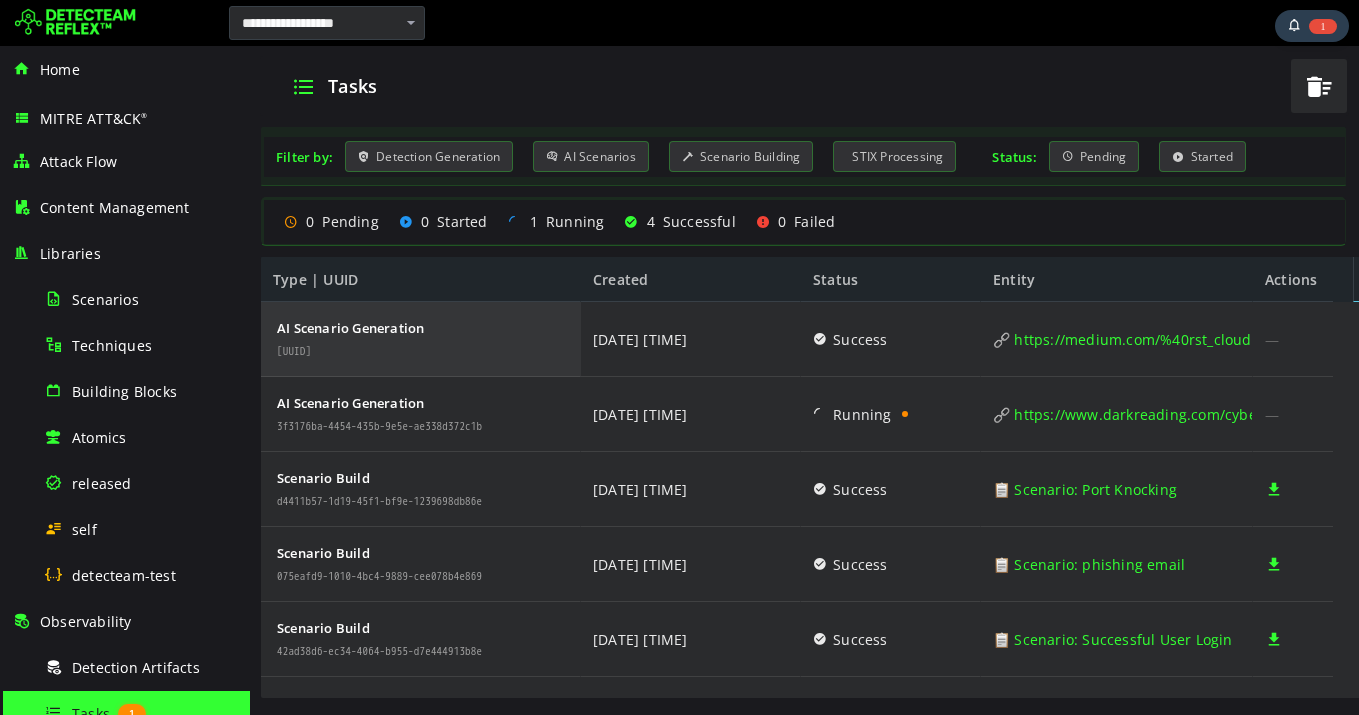 click on "AI Scenario Generation" at bounding box center [350, 328] 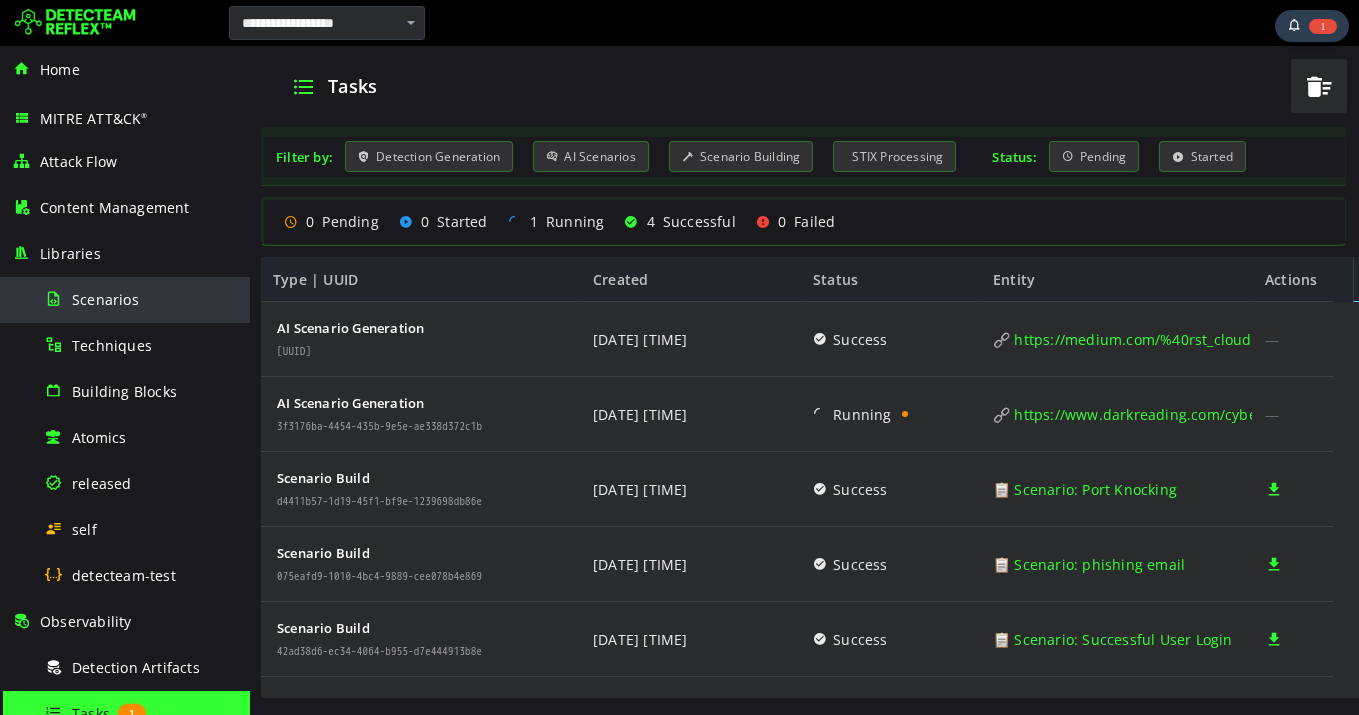 click on "Scenarios" at bounding box center (105, 299) 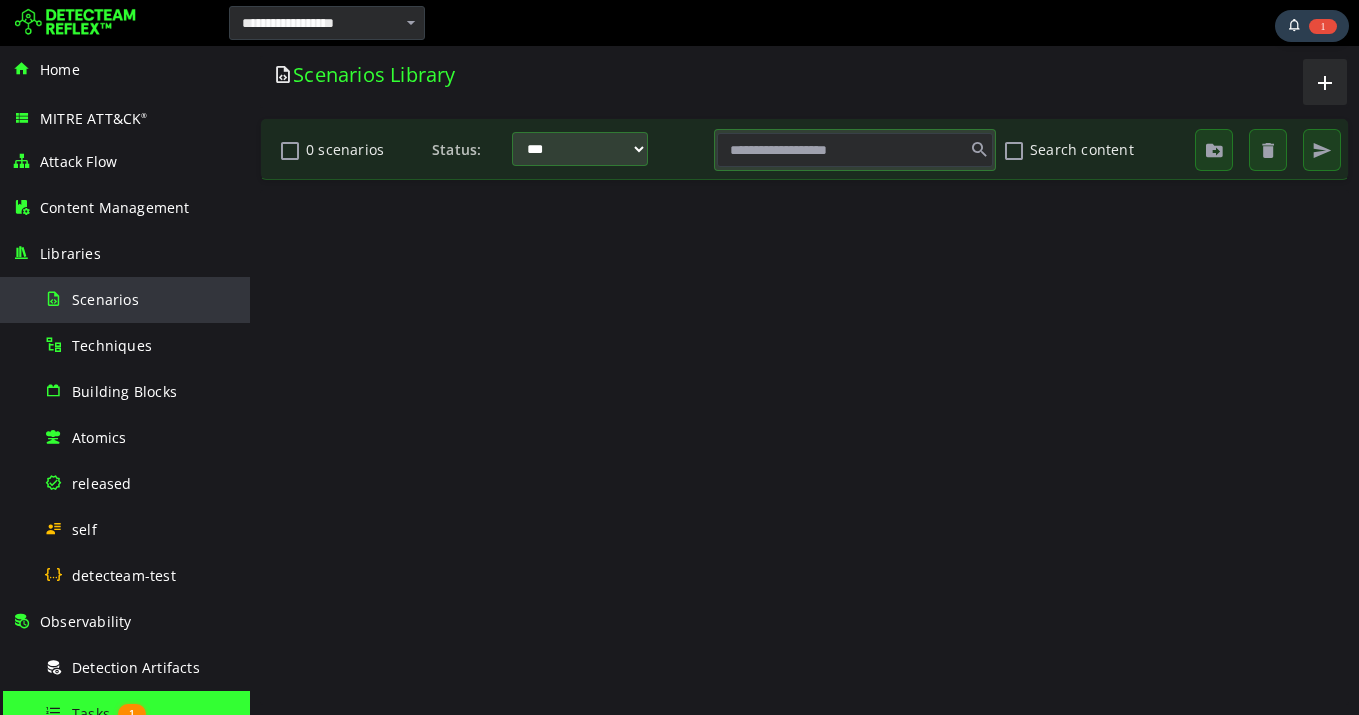 scroll, scrollTop: 0, scrollLeft: 0, axis: both 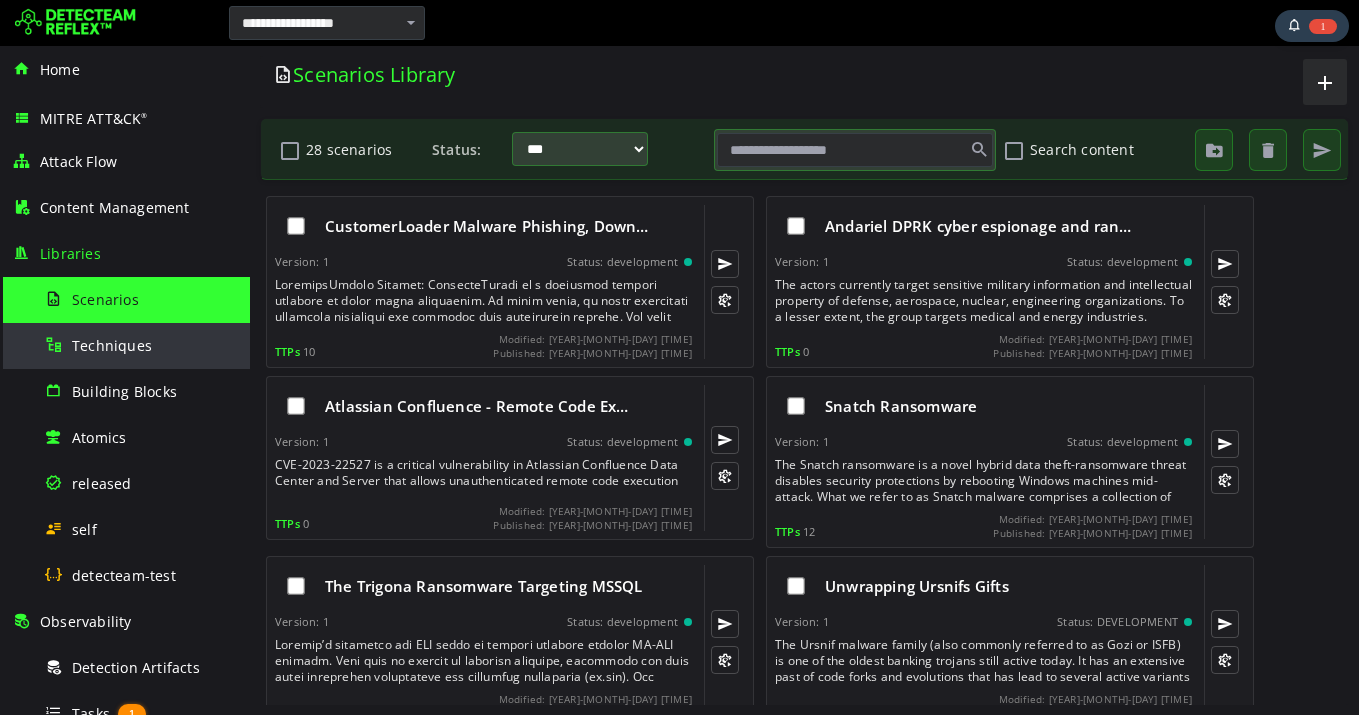 click on "Techniques" at bounding box center [112, 345] 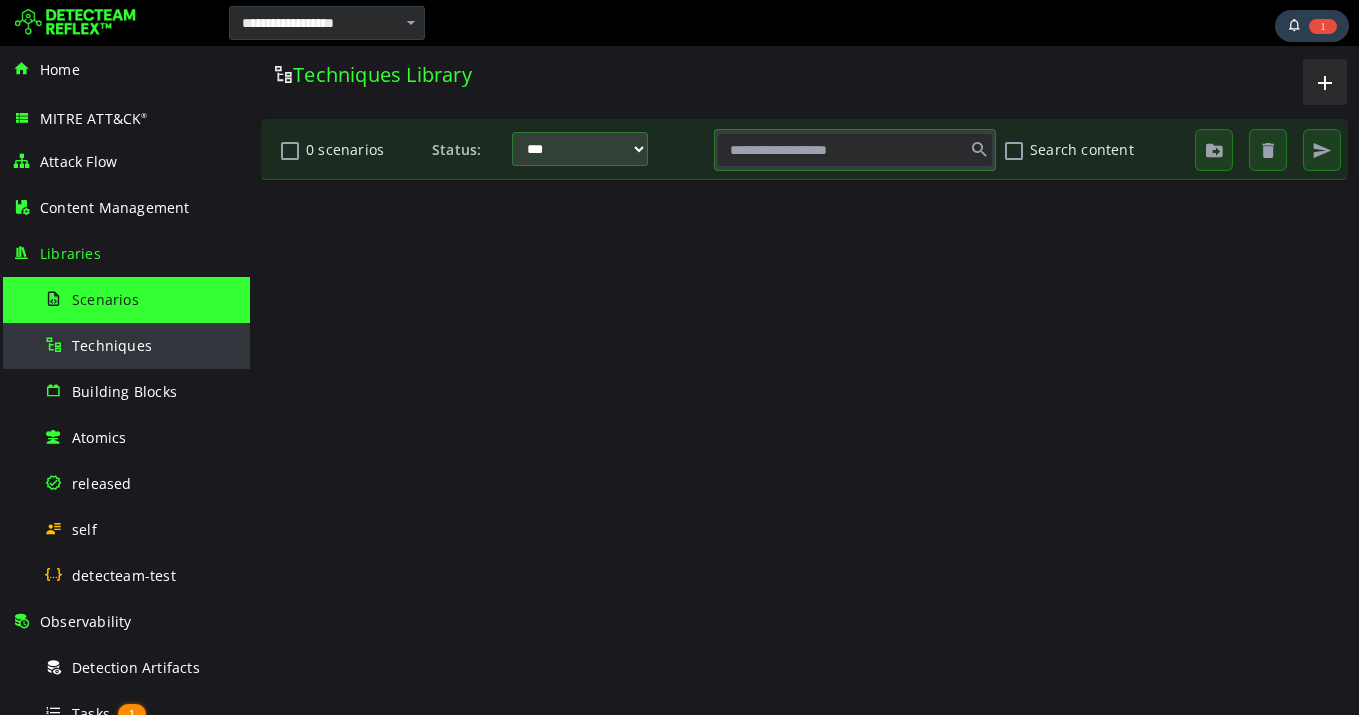 scroll, scrollTop: 0, scrollLeft: 0, axis: both 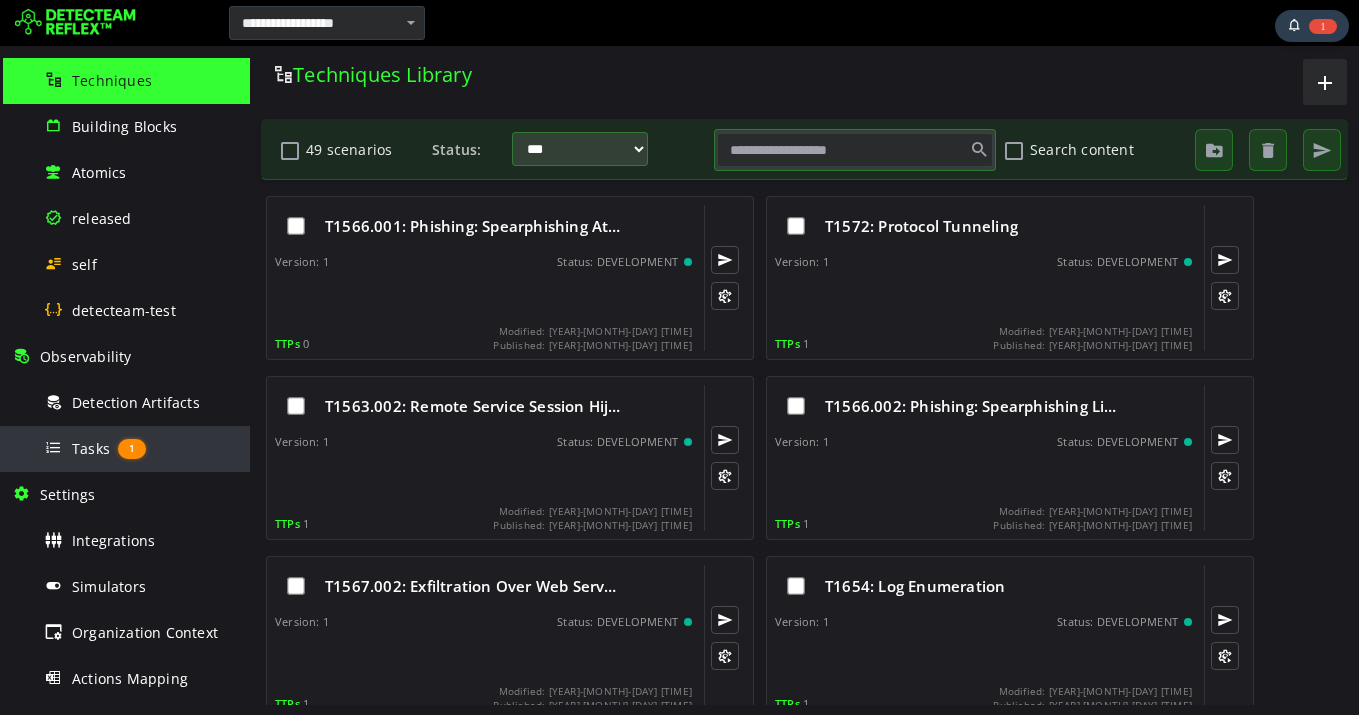 click on "Tasks" at bounding box center [91, 448] 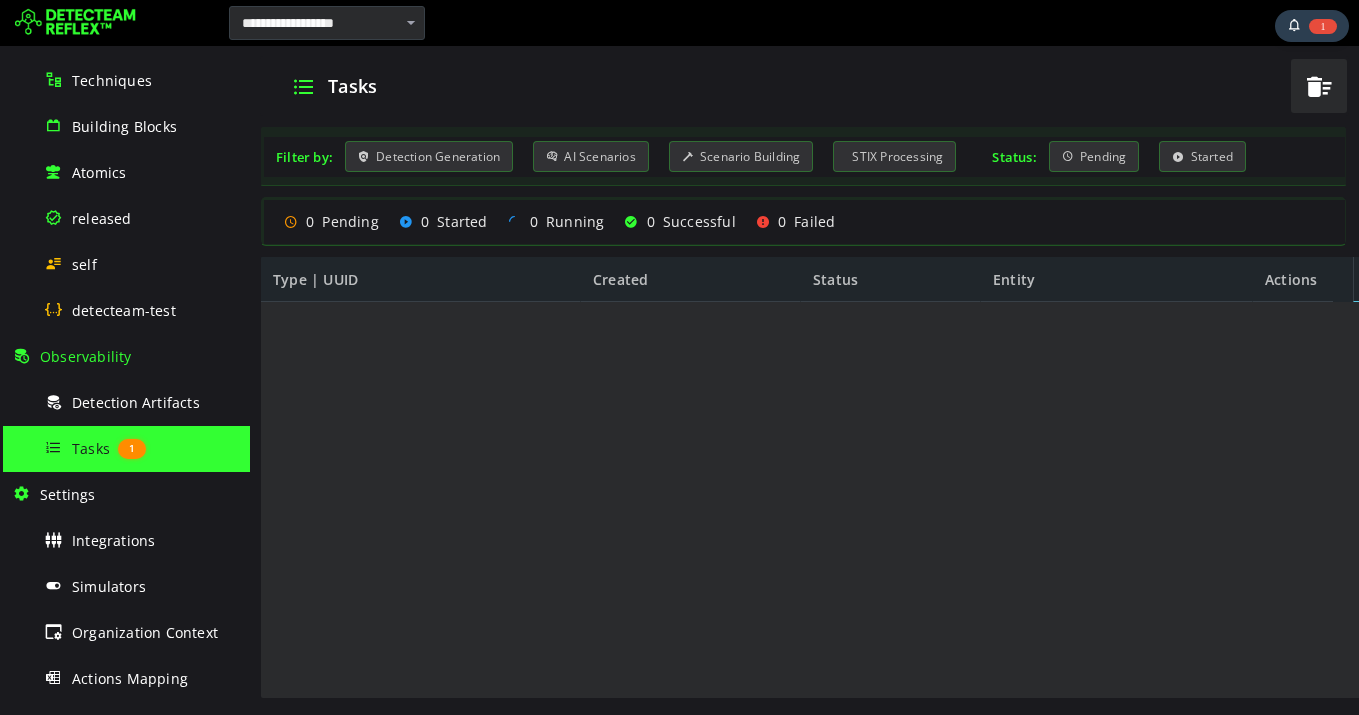 scroll, scrollTop: 0, scrollLeft: 0, axis: both 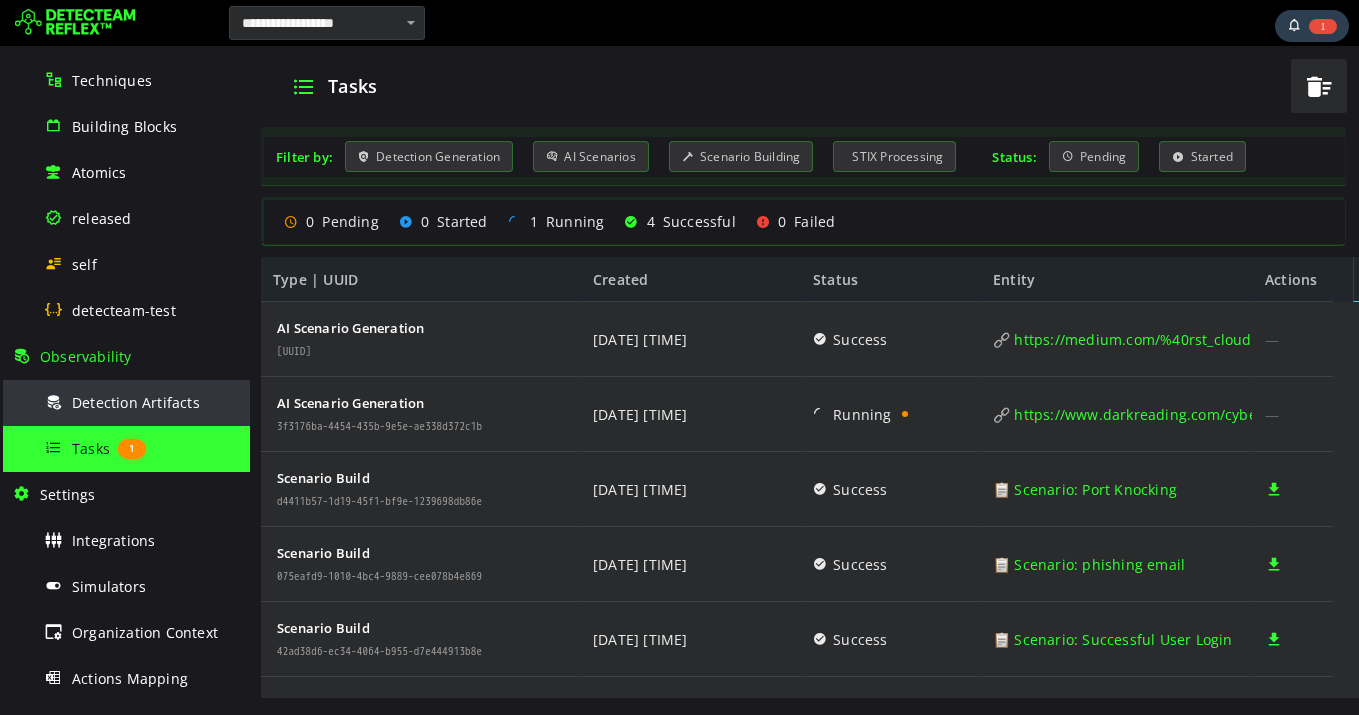 click on "Detection Artifacts" at bounding box center [136, 402] 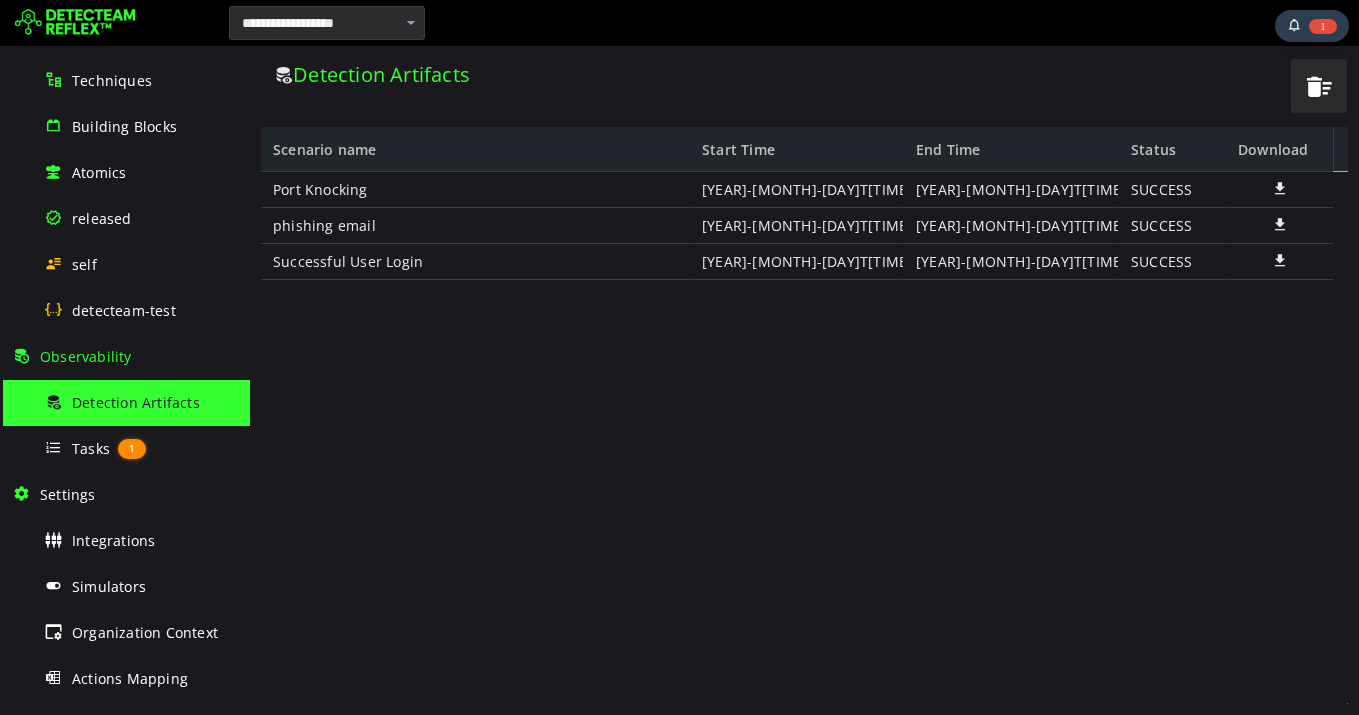 scroll, scrollTop: 0, scrollLeft: 0, axis: both 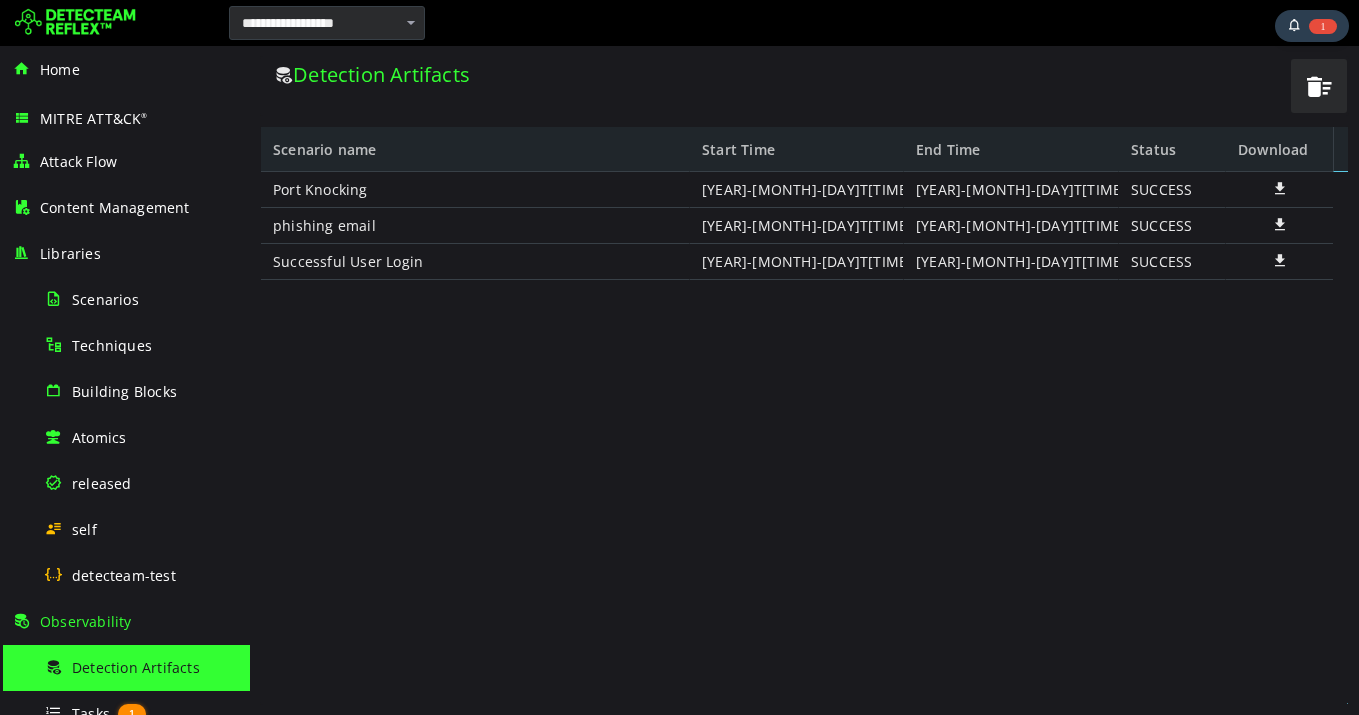 drag, startPoint x: 245, startPoint y: 386, endPoint x: 12, endPoint y: 110, distance: 361.1994 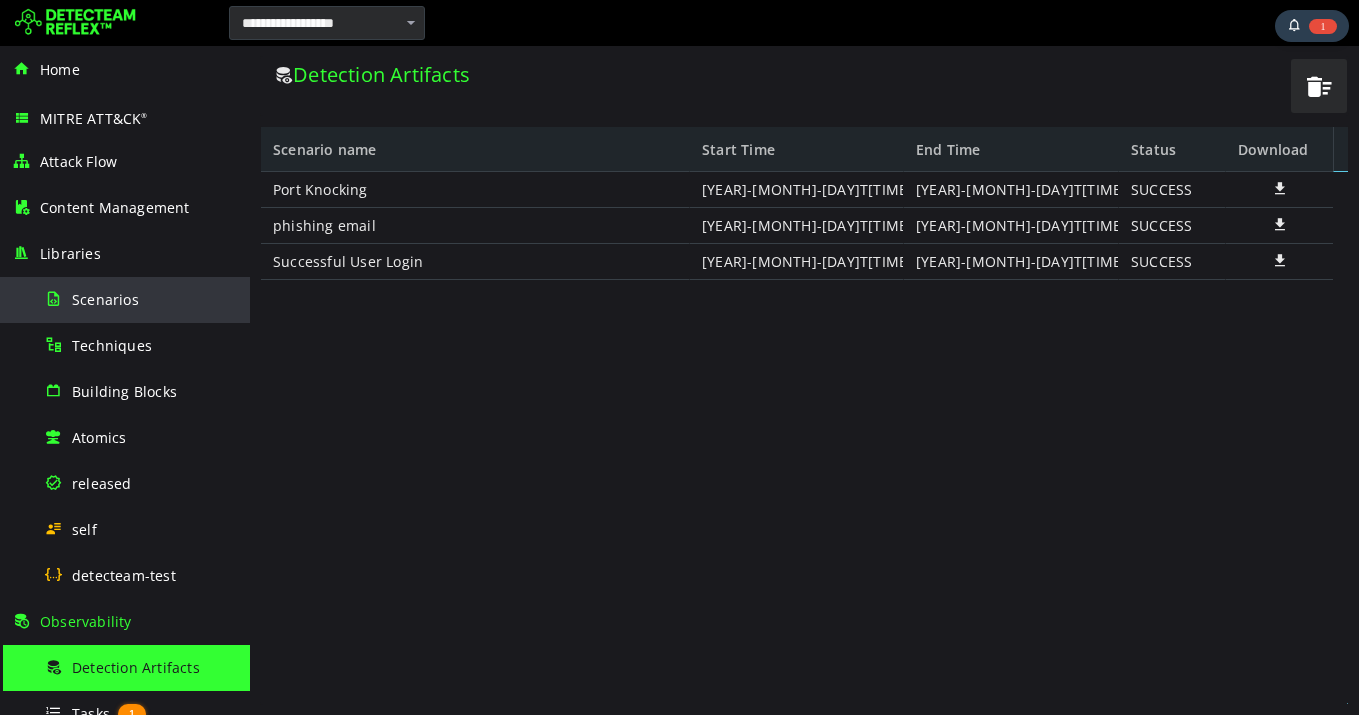 click on "Scenarios" at bounding box center (105, 299) 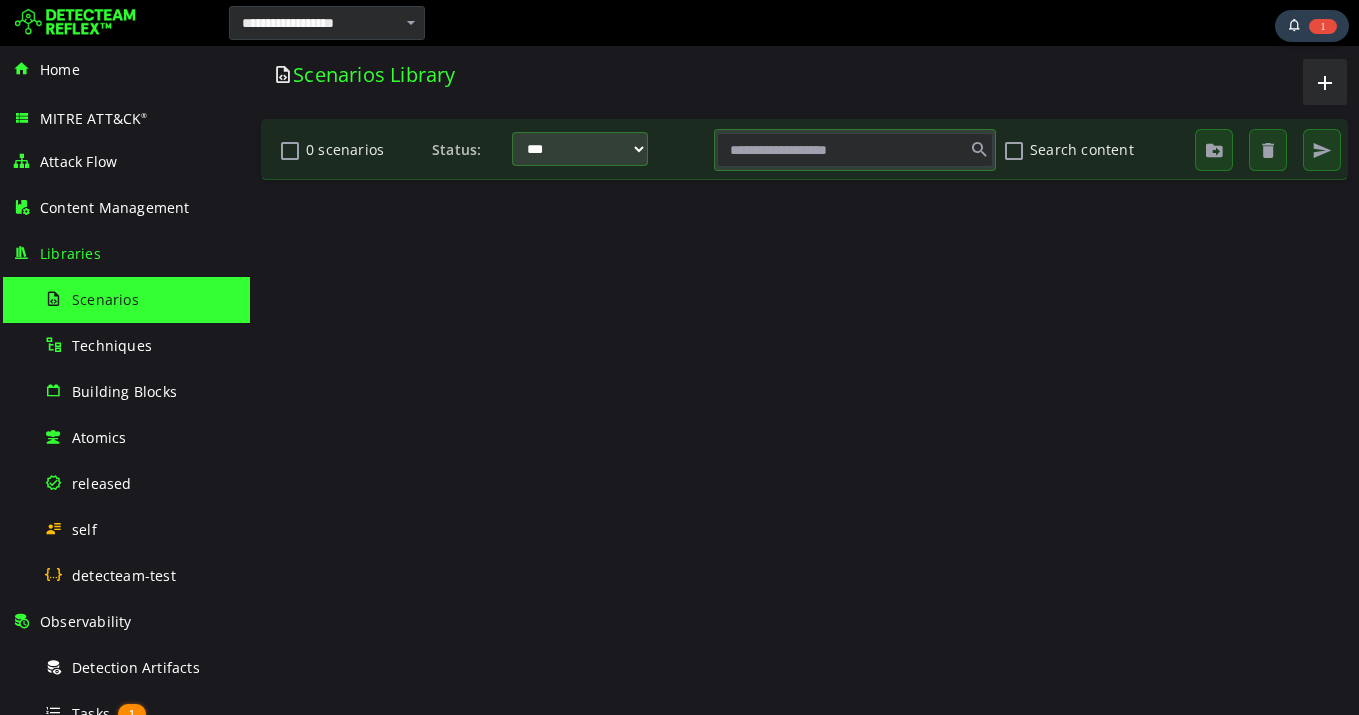 scroll, scrollTop: 0, scrollLeft: 0, axis: both 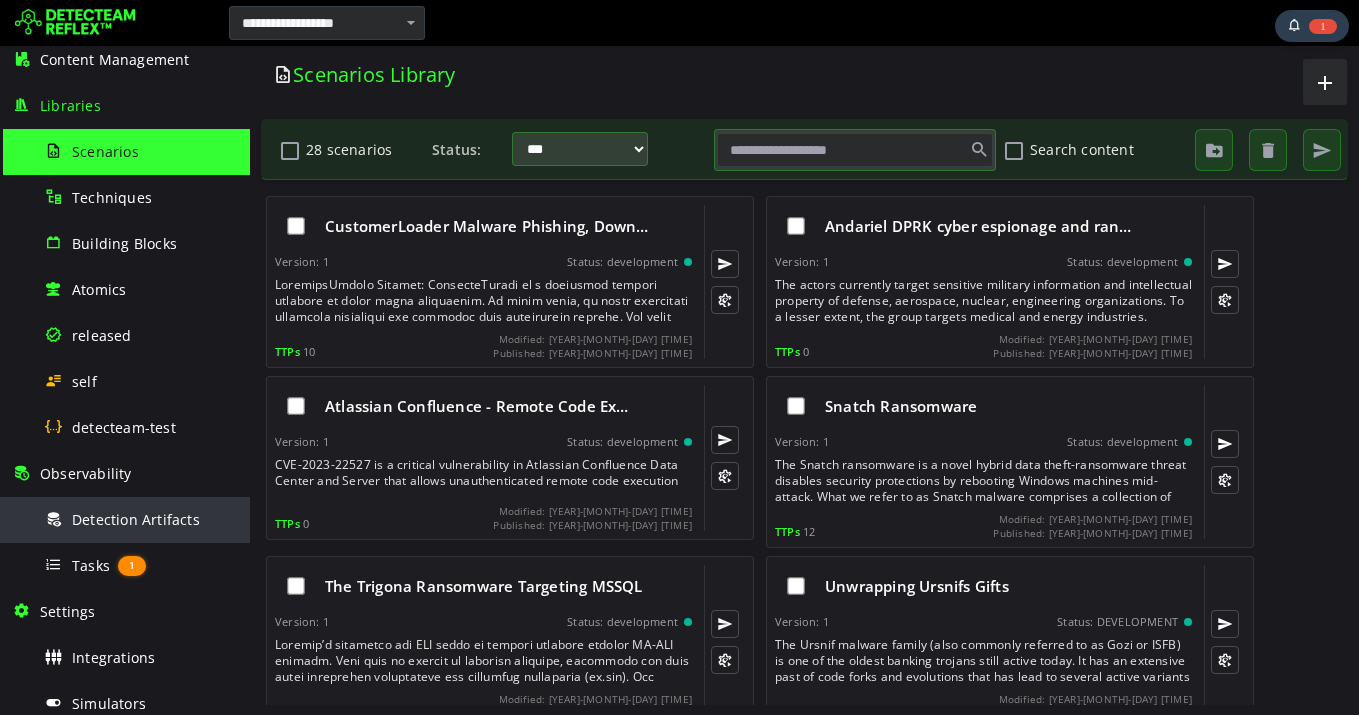 click on "Detection Artifacts" at bounding box center (136, 519) 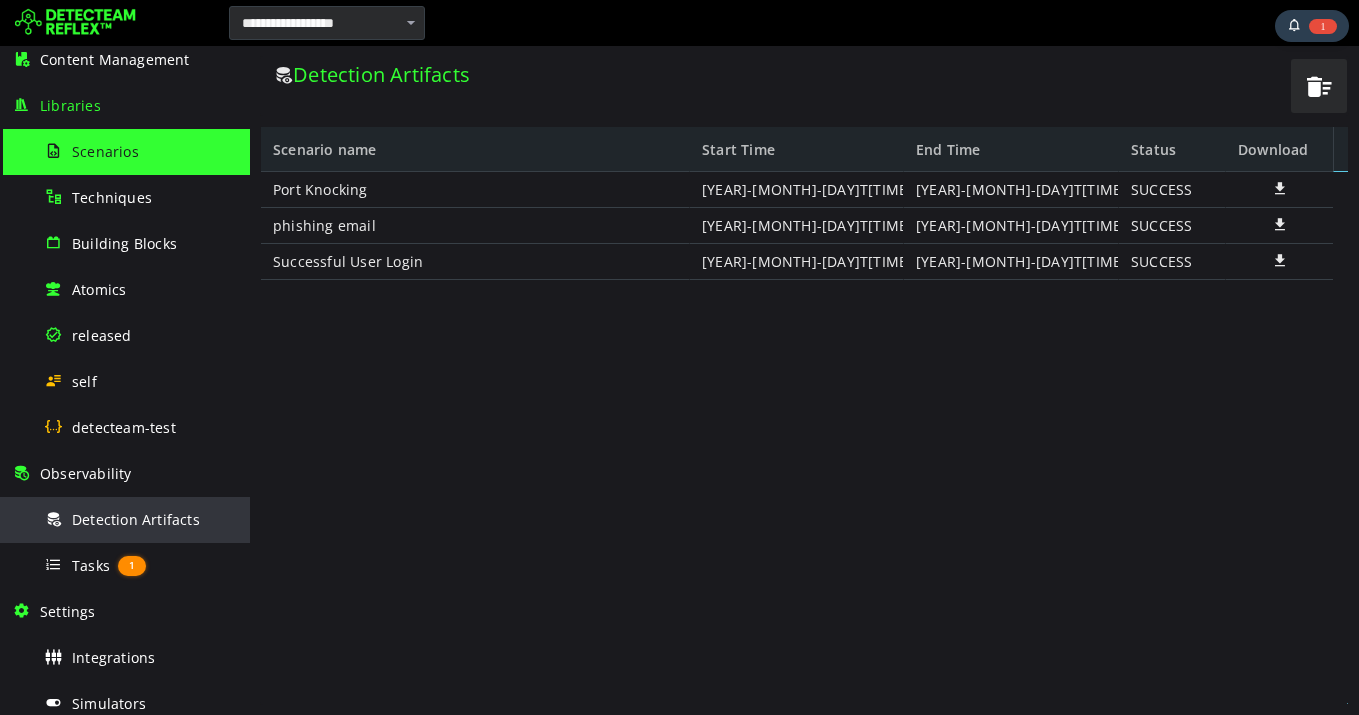 scroll, scrollTop: 0, scrollLeft: 0, axis: both 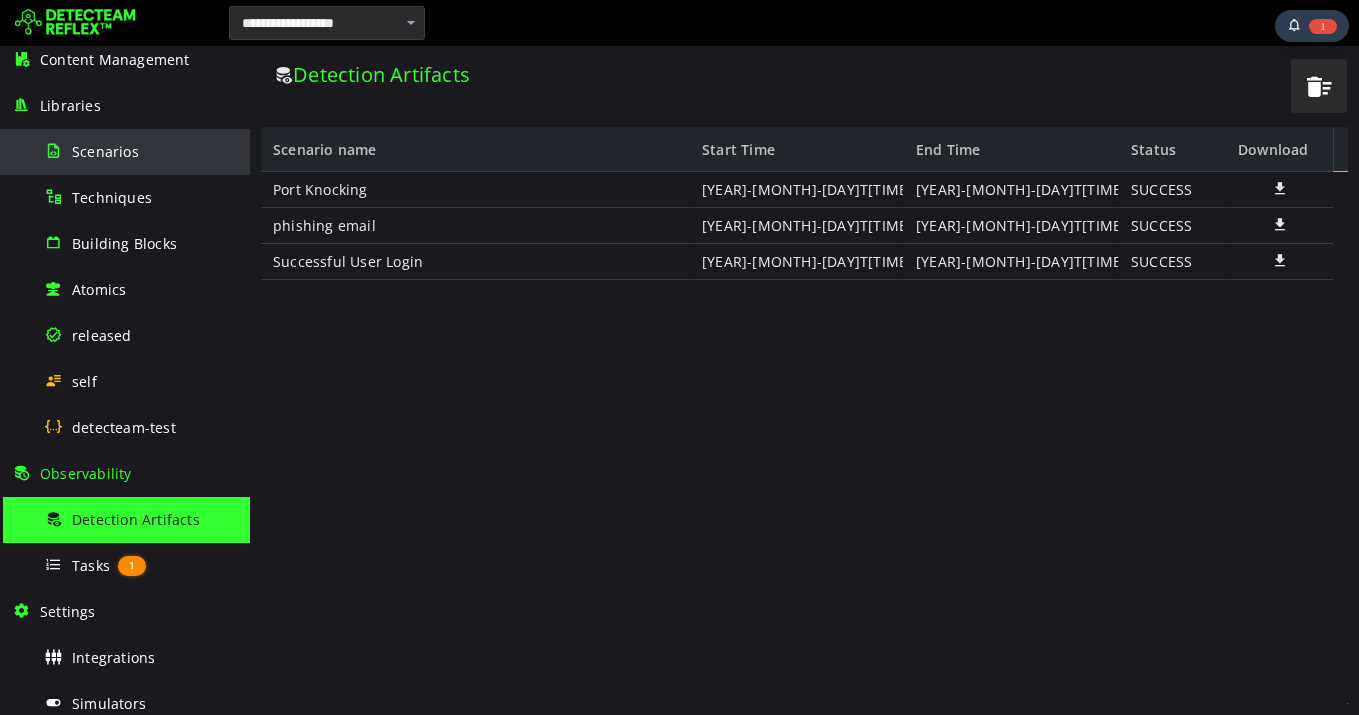 click on "Scenarios" at bounding box center (105, 151) 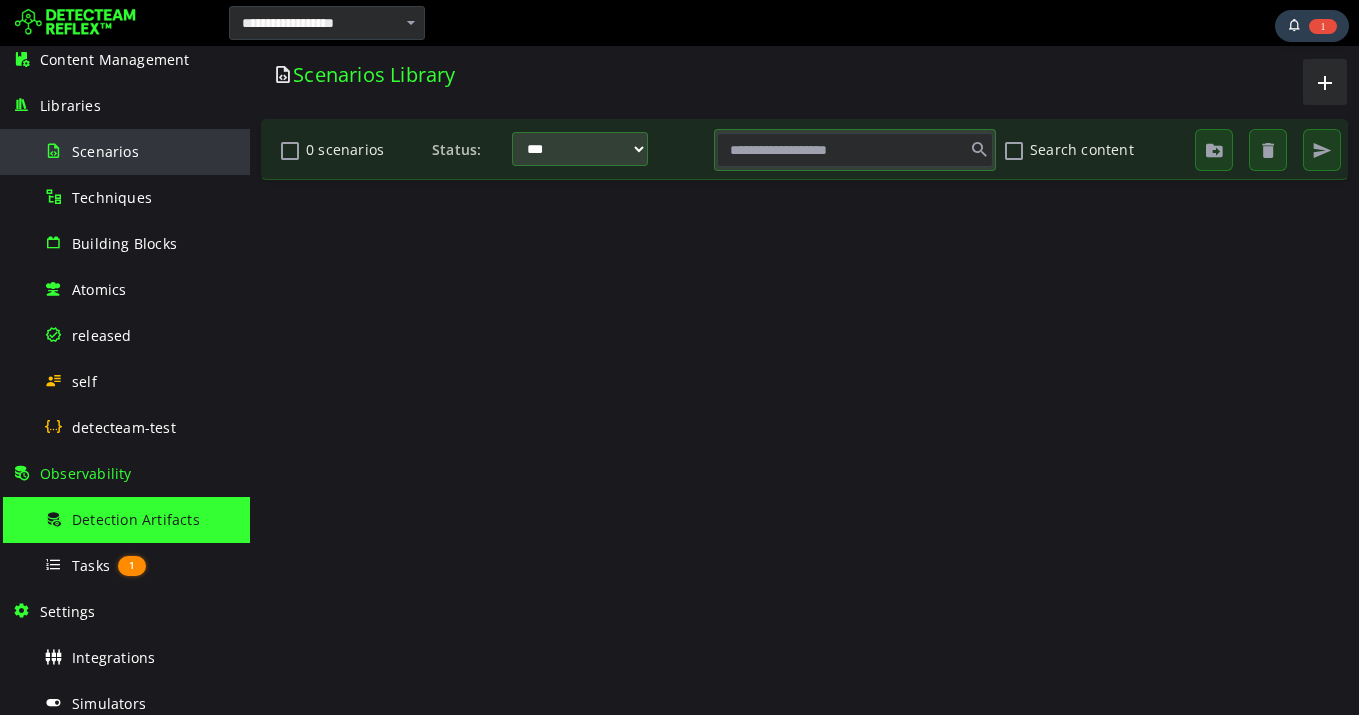 scroll, scrollTop: 0, scrollLeft: 0, axis: both 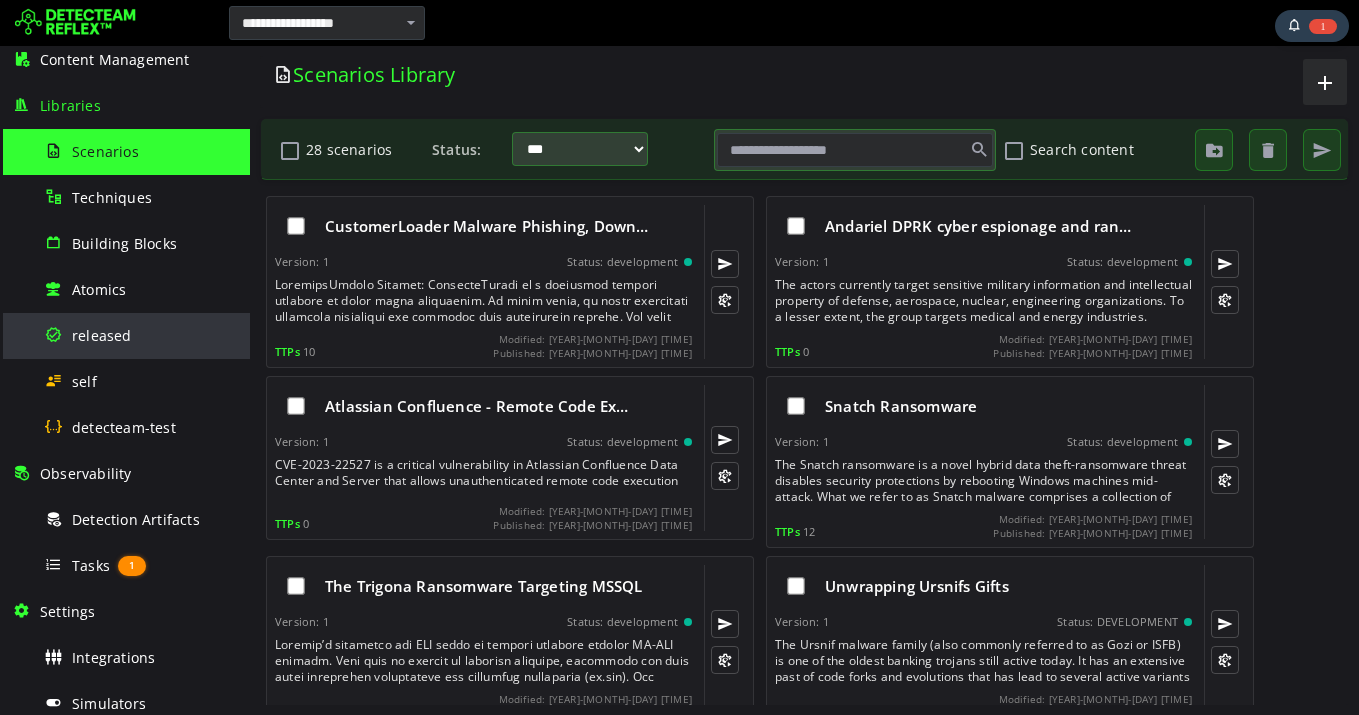 click on "released" at bounding box center (102, 335) 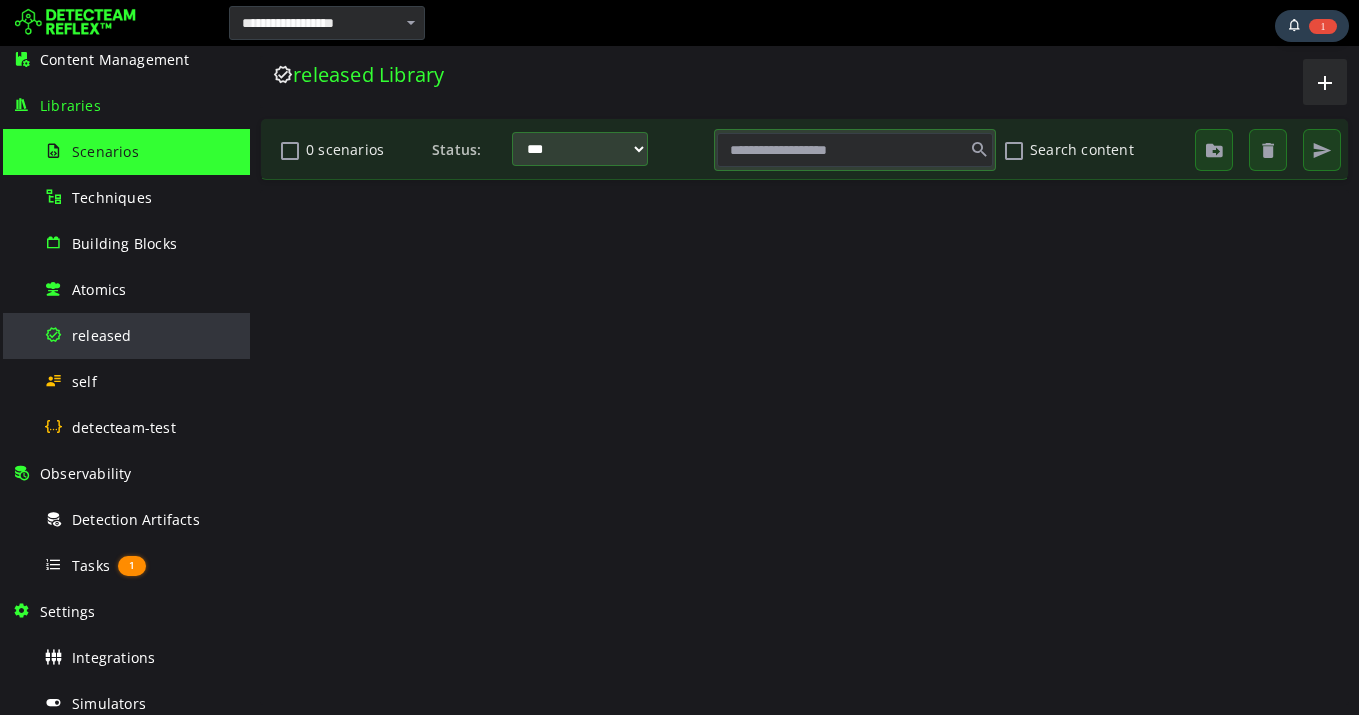 scroll, scrollTop: 0, scrollLeft: 0, axis: both 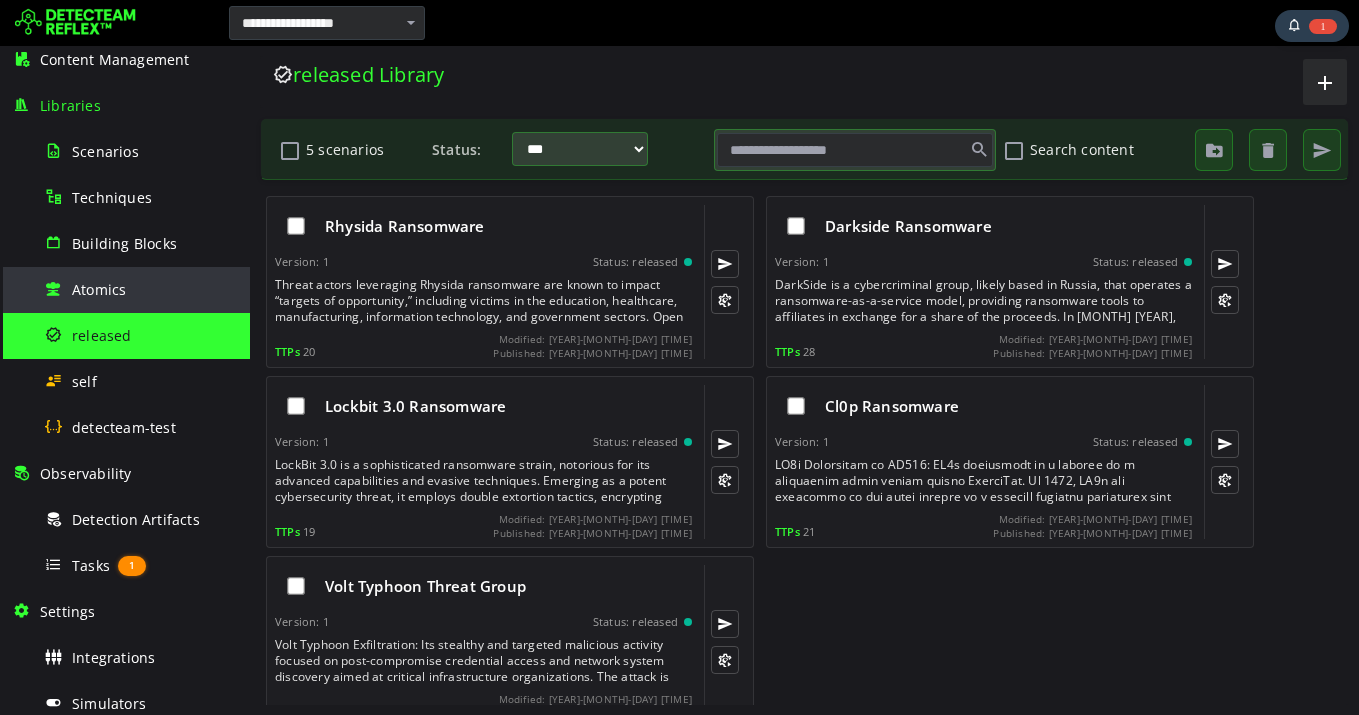 click on "Atomics" at bounding box center (99, 289) 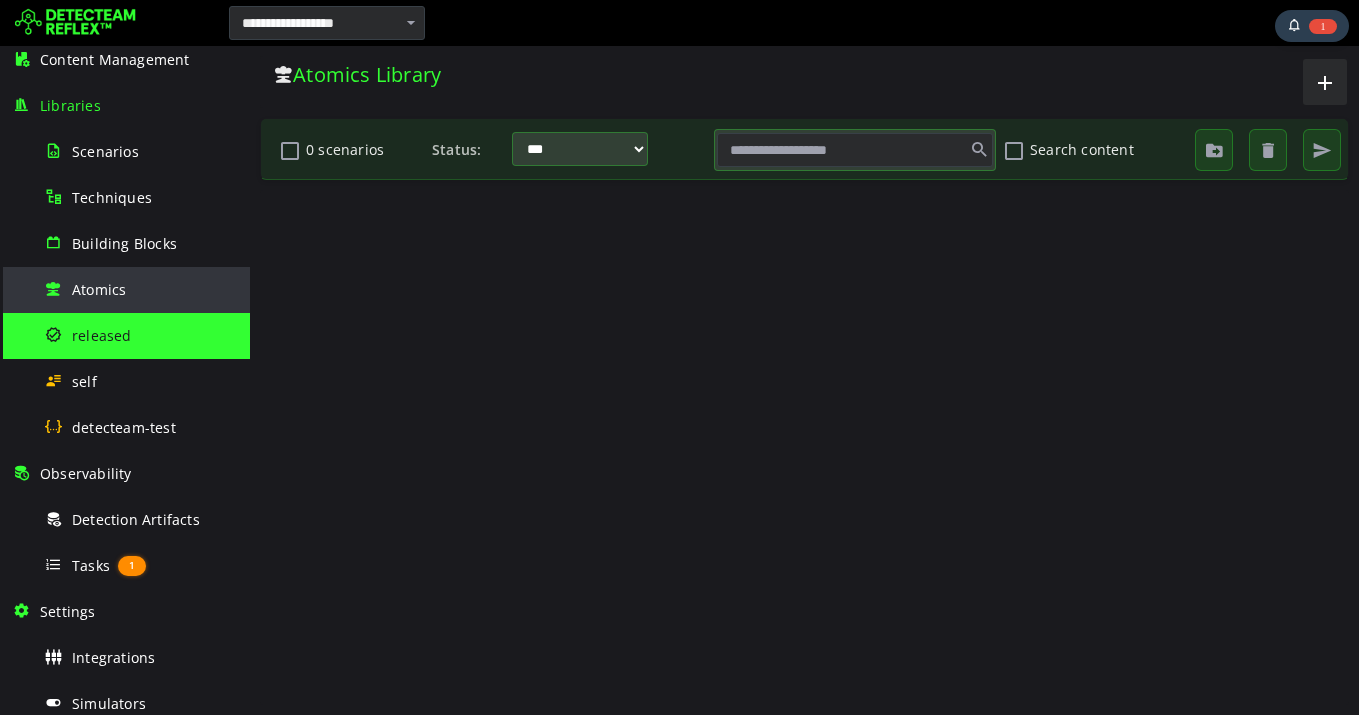 scroll, scrollTop: 0, scrollLeft: 0, axis: both 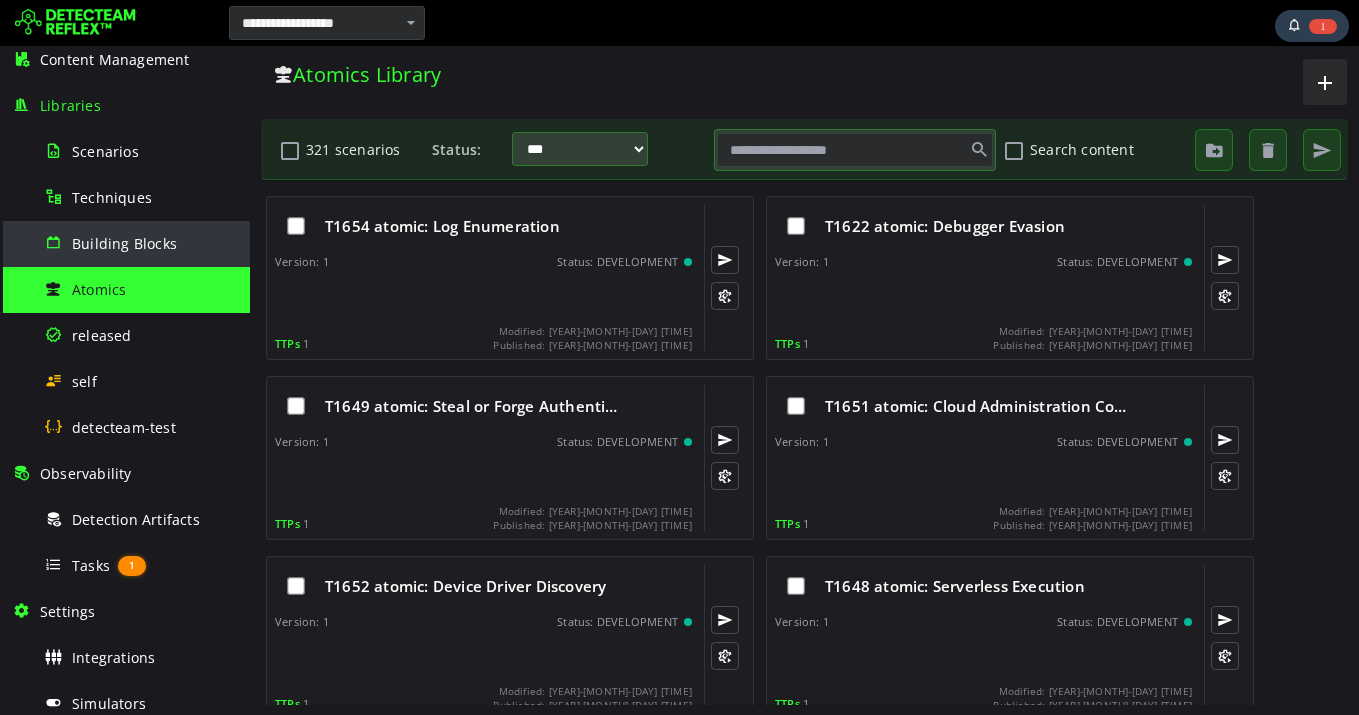 click on "Building Blocks" at bounding box center [124, 243] 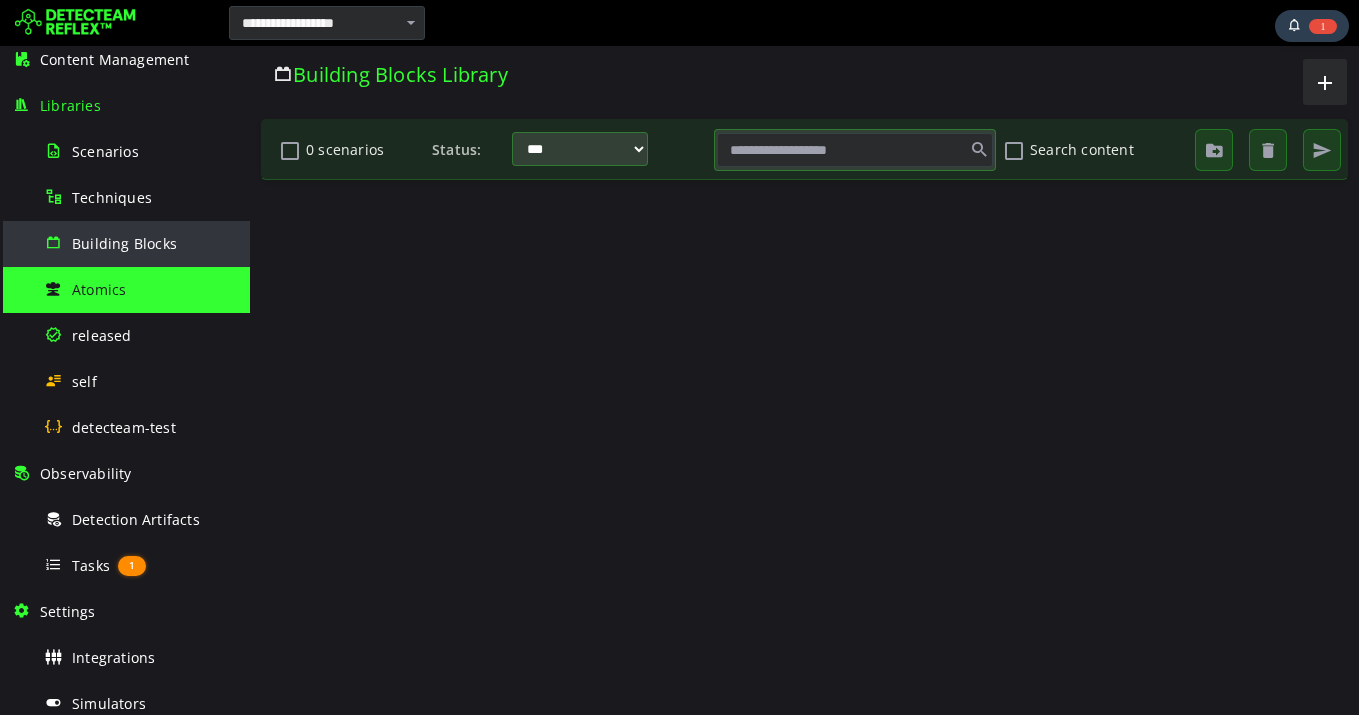 scroll, scrollTop: 0, scrollLeft: 0, axis: both 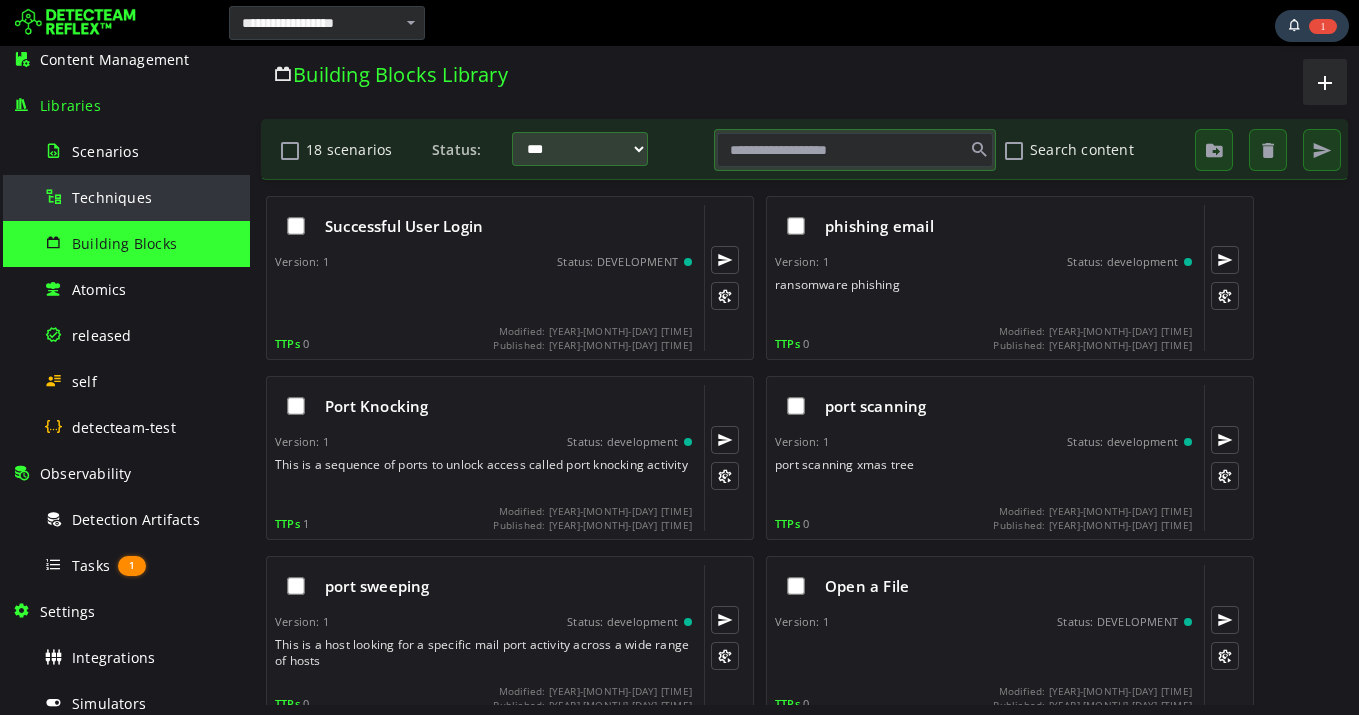 click on "Techniques" at bounding box center (112, 197) 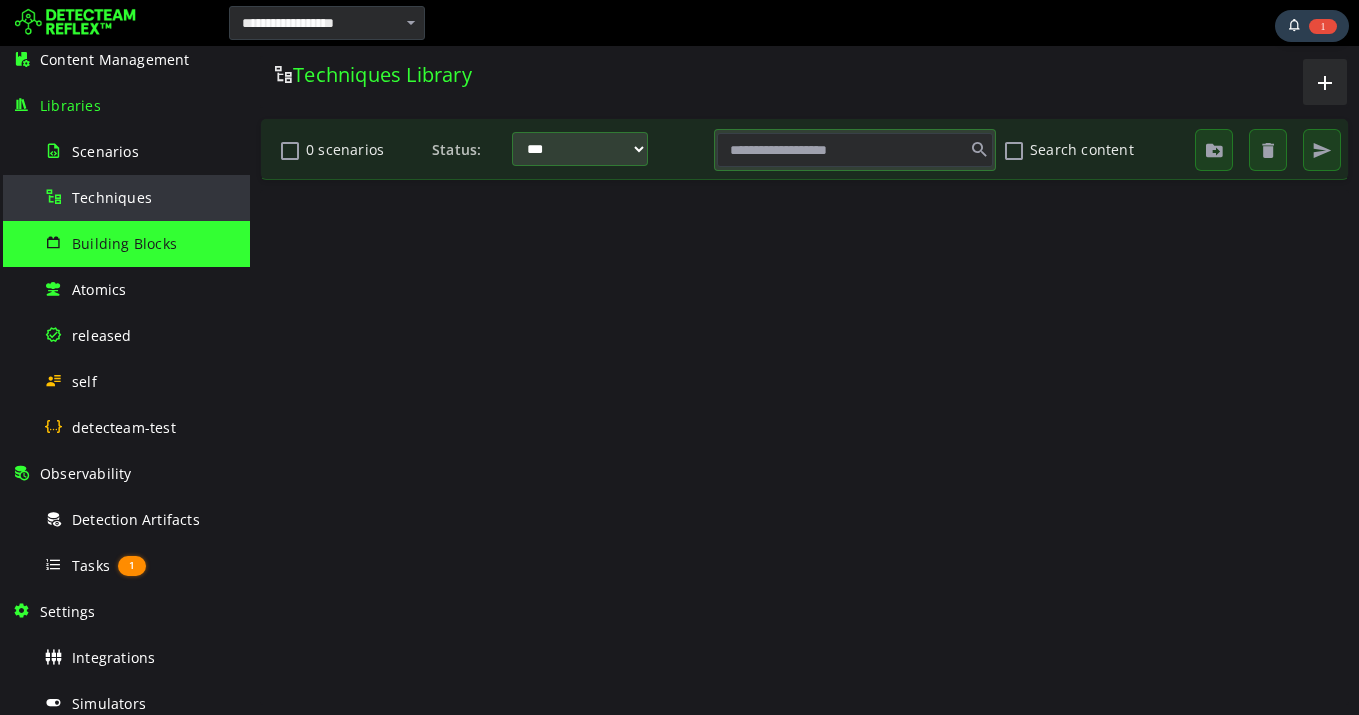 scroll, scrollTop: 0, scrollLeft: 0, axis: both 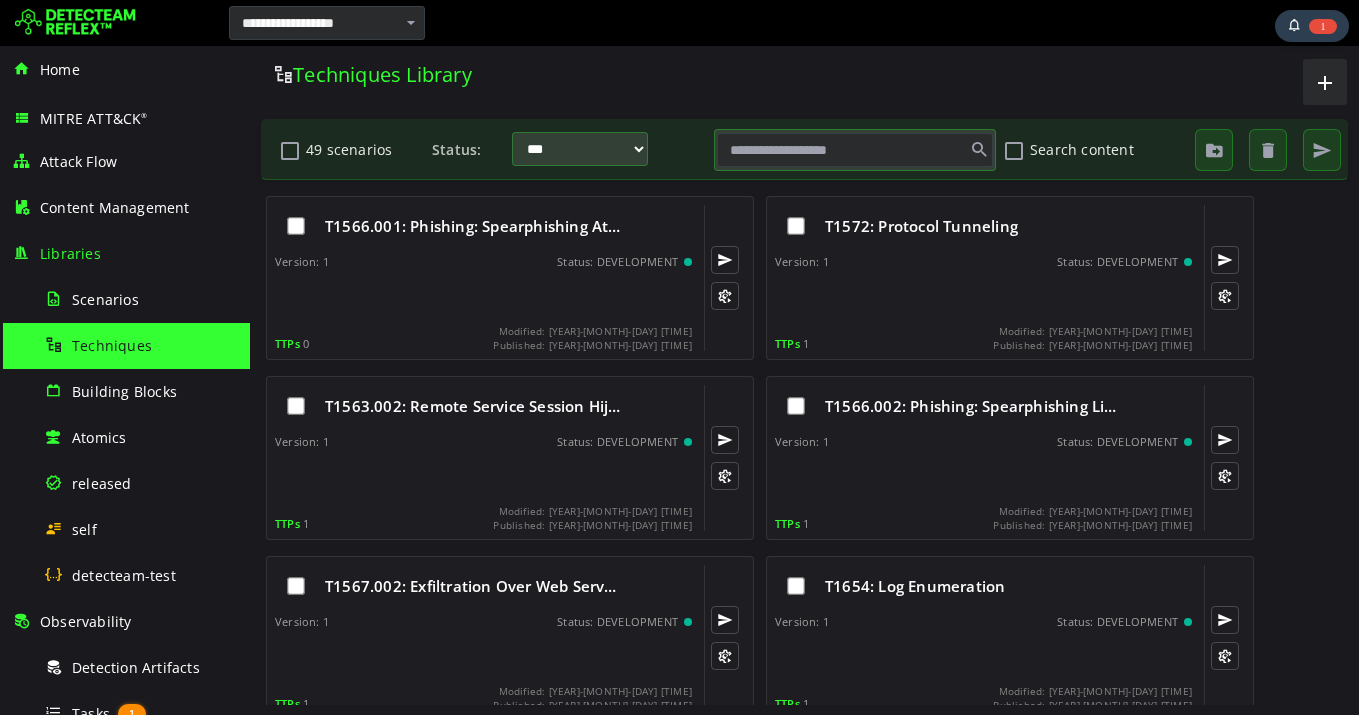 drag, startPoint x: 235, startPoint y: 299, endPoint x: 31, endPoint y: 22, distance: 344.0131 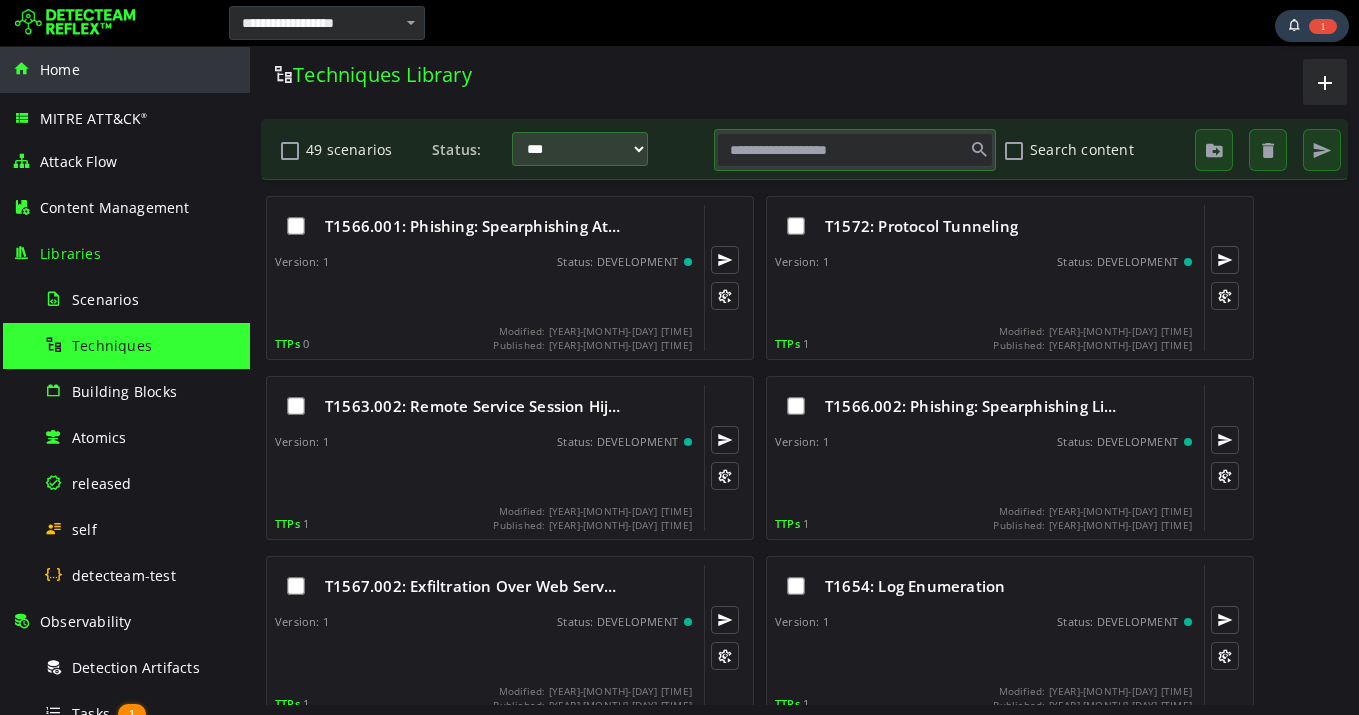 click on "Home" at bounding box center [60, 69] 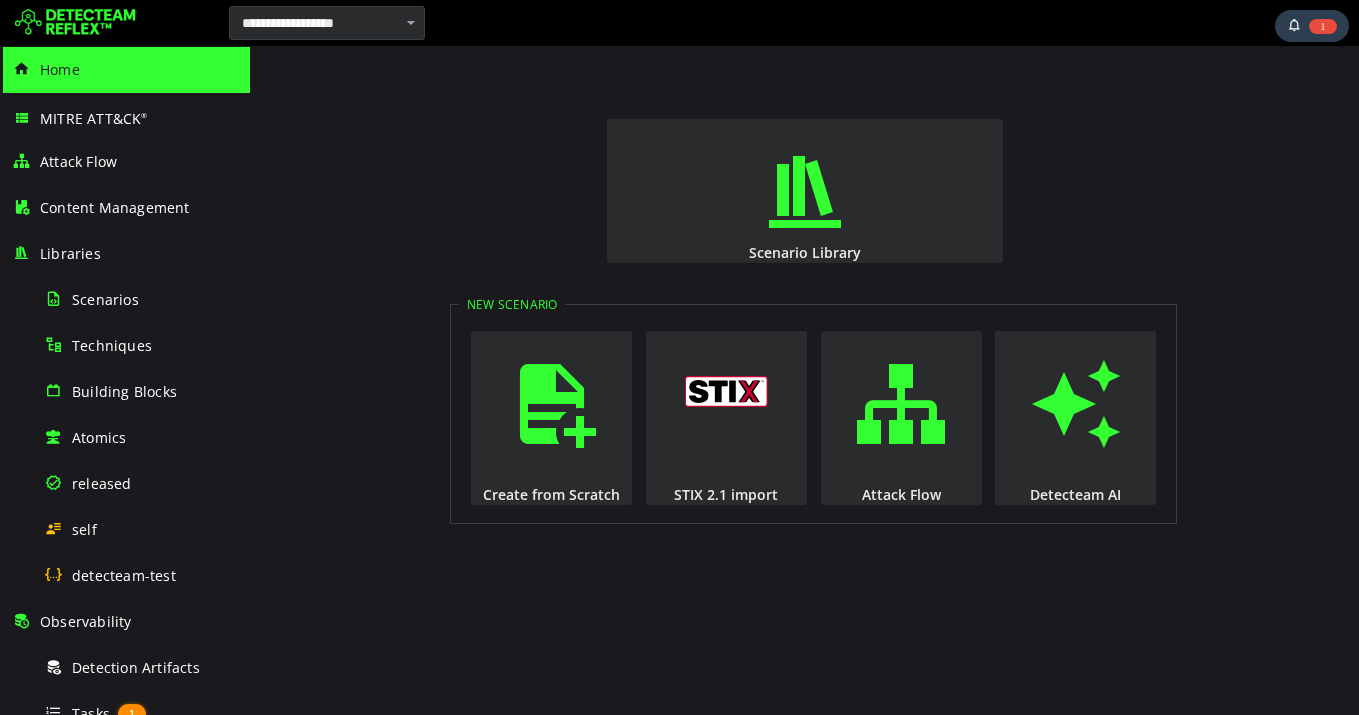 scroll, scrollTop: 0, scrollLeft: 0, axis: both 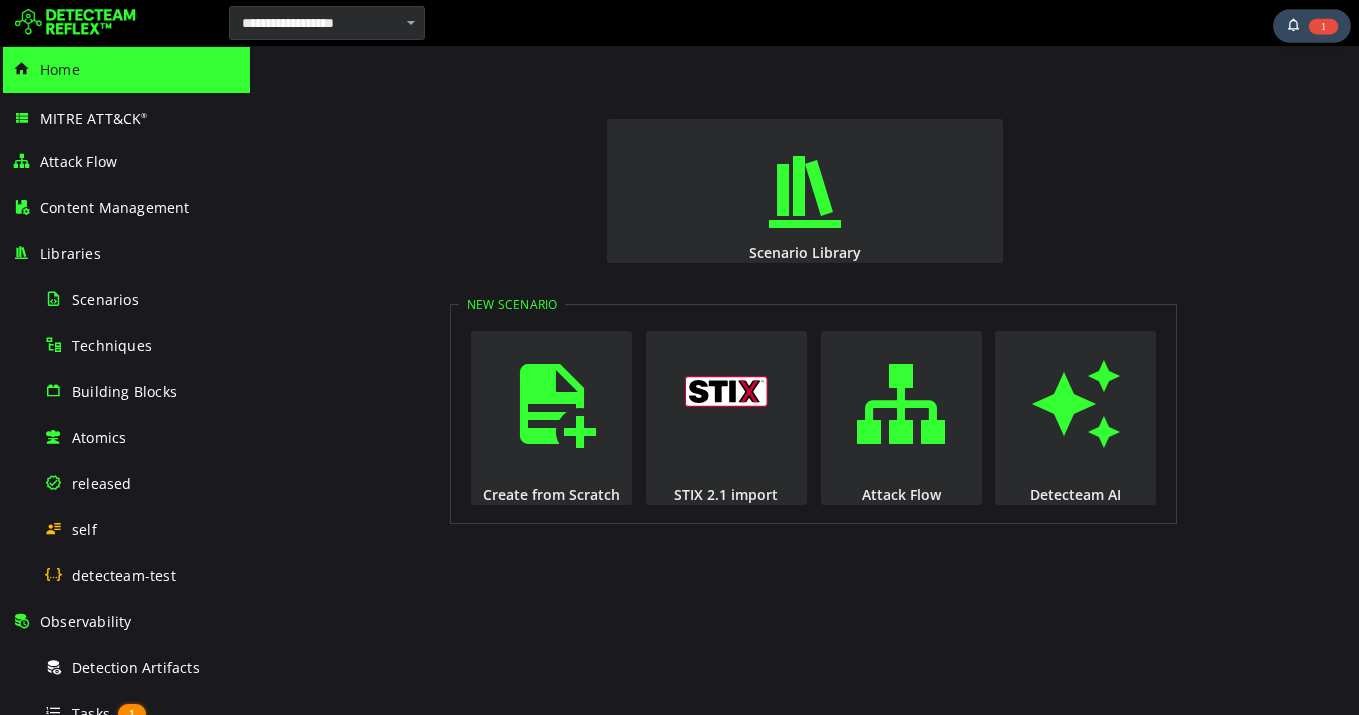 click at bounding box center (1293, 26) 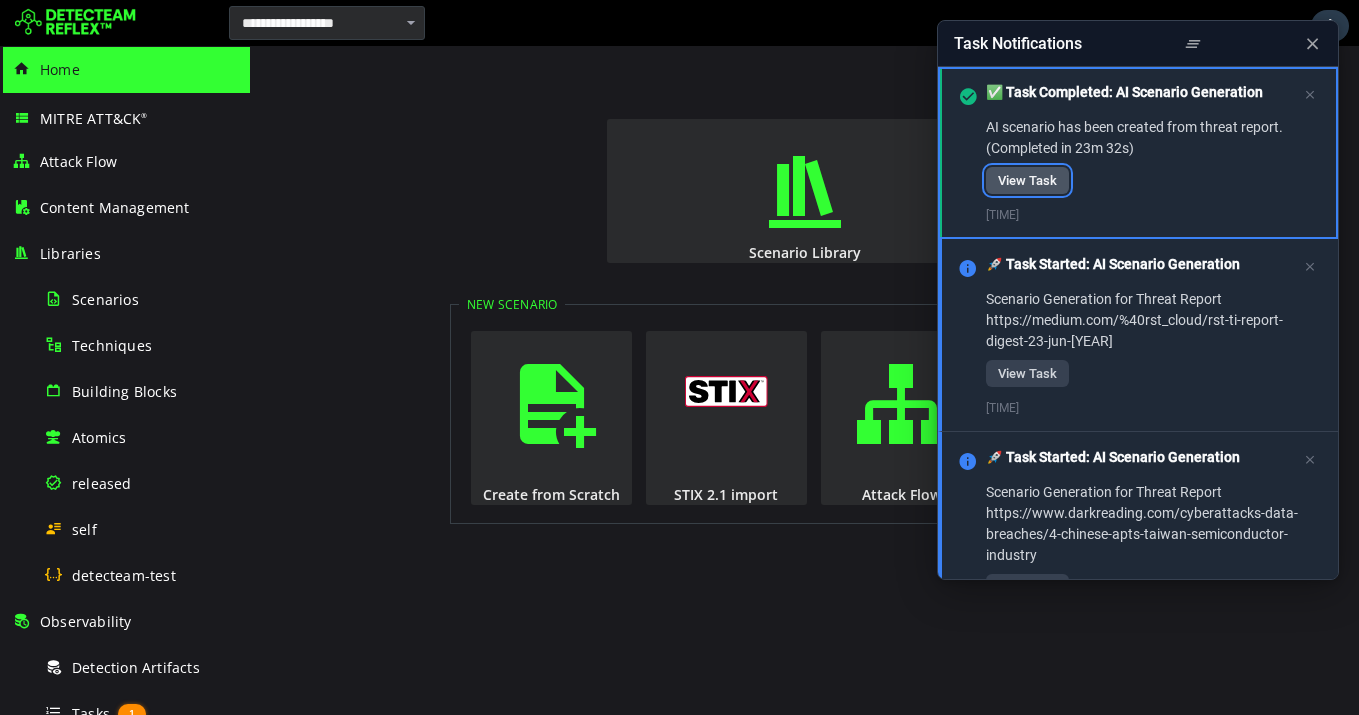 click on "View Task" at bounding box center (1027, 180) 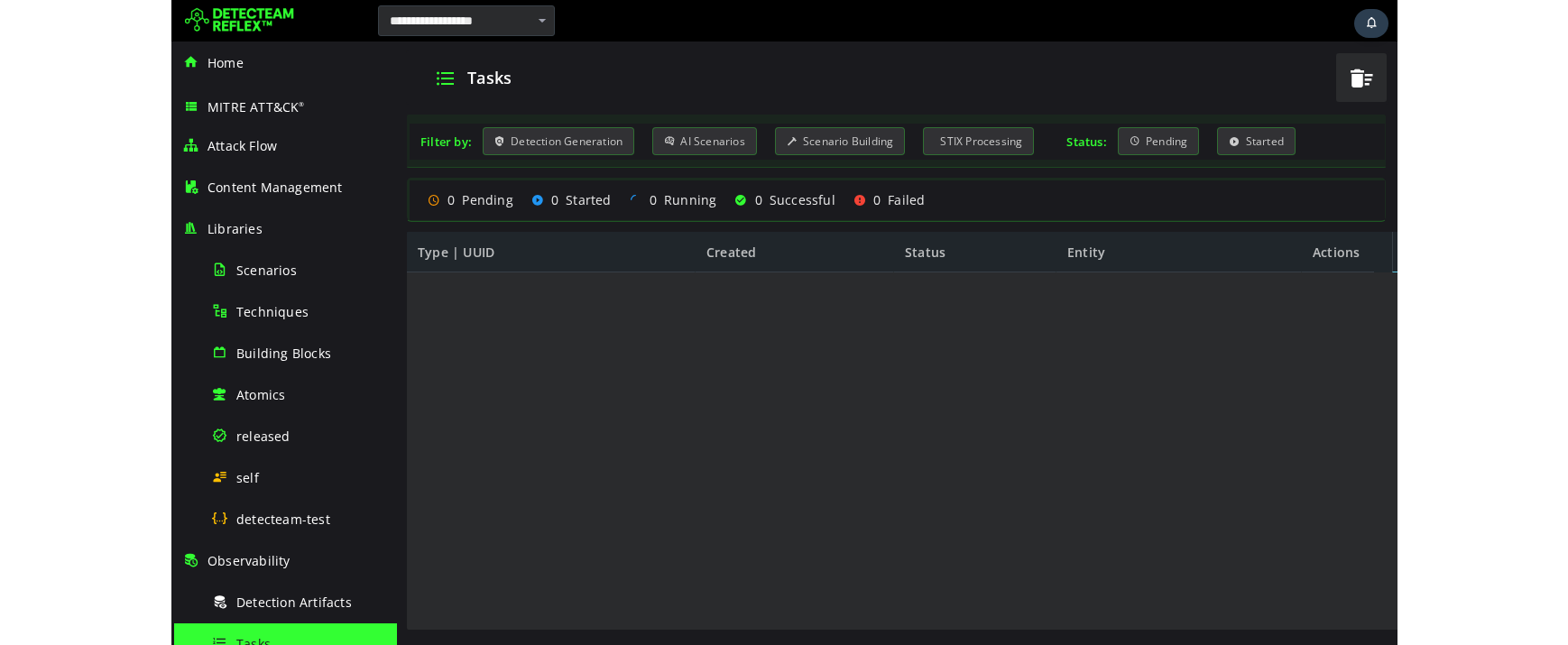 scroll, scrollTop: 0, scrollLeft: 0, axis: both 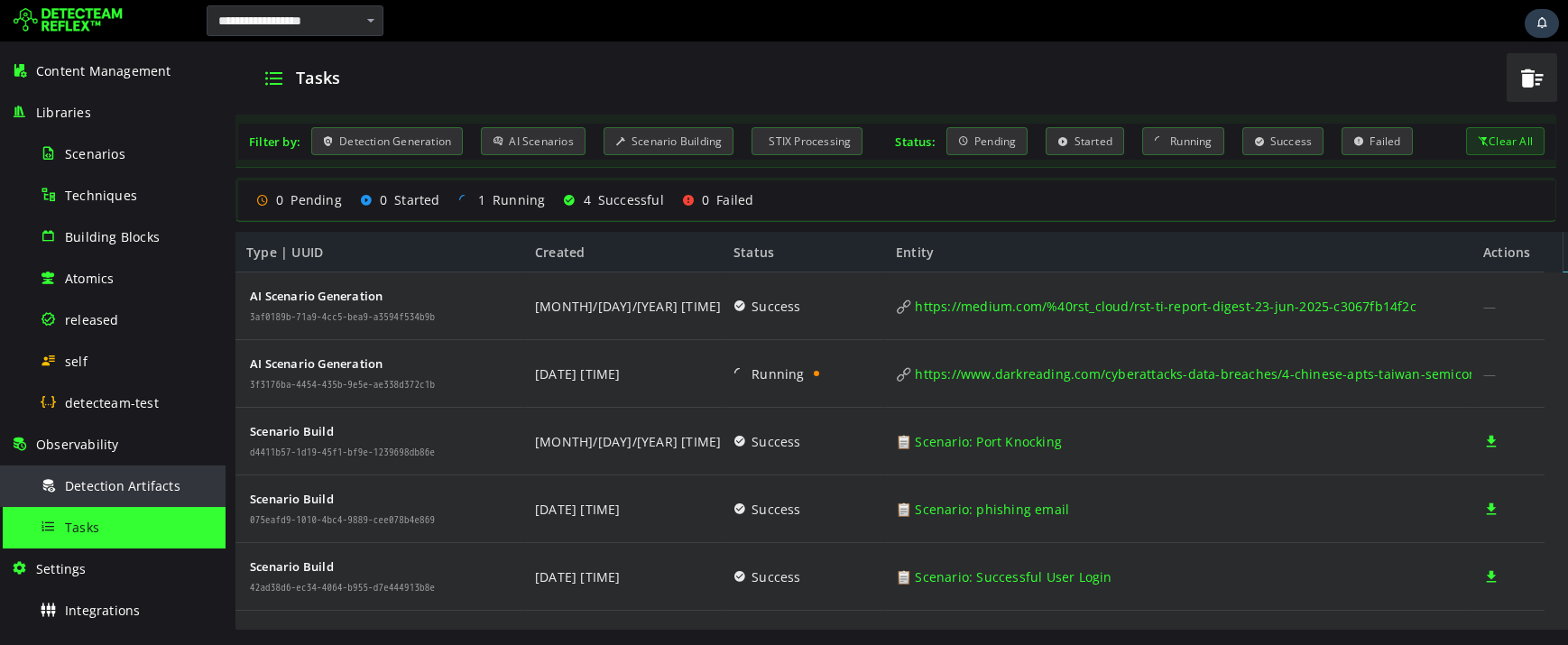 click on "Detection Artifacts" at bounding box center (123, 485) 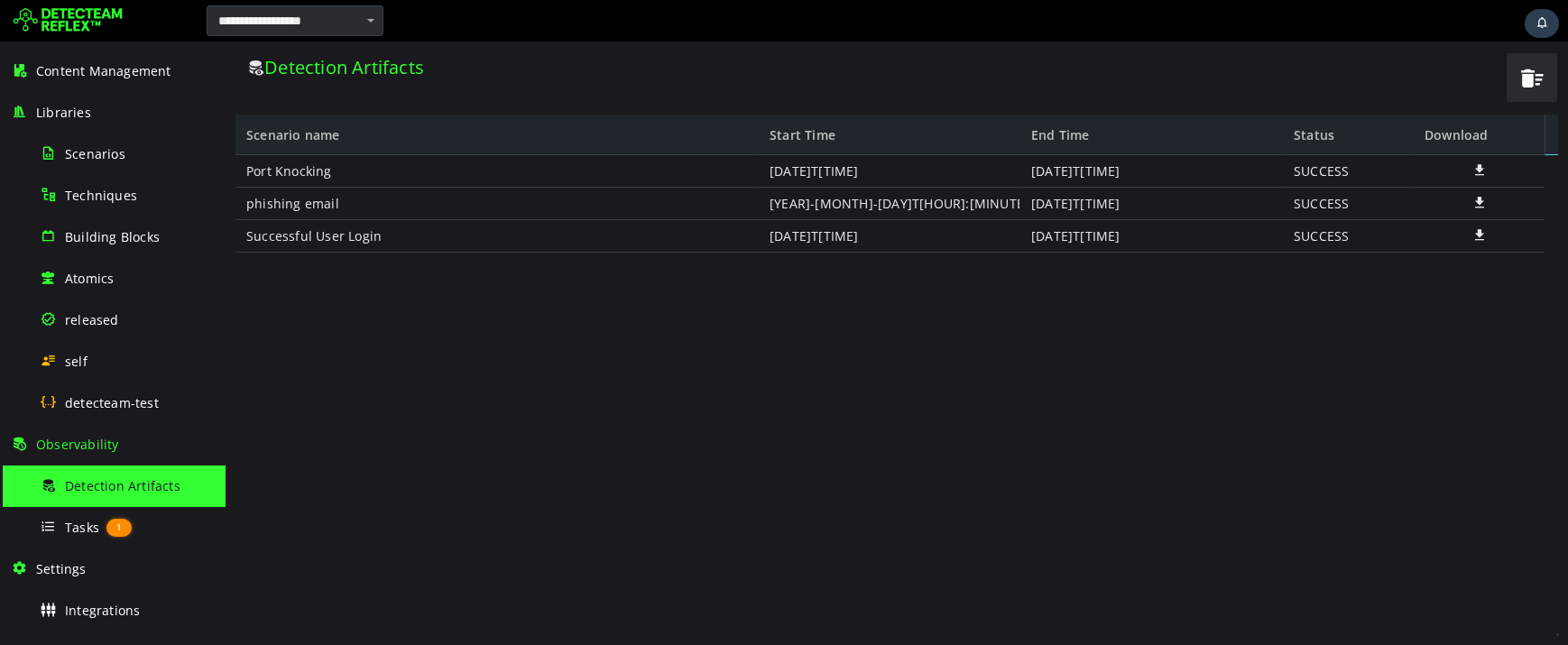 scroll, scrollTop: 0, scrollLeft: 0, axis: both 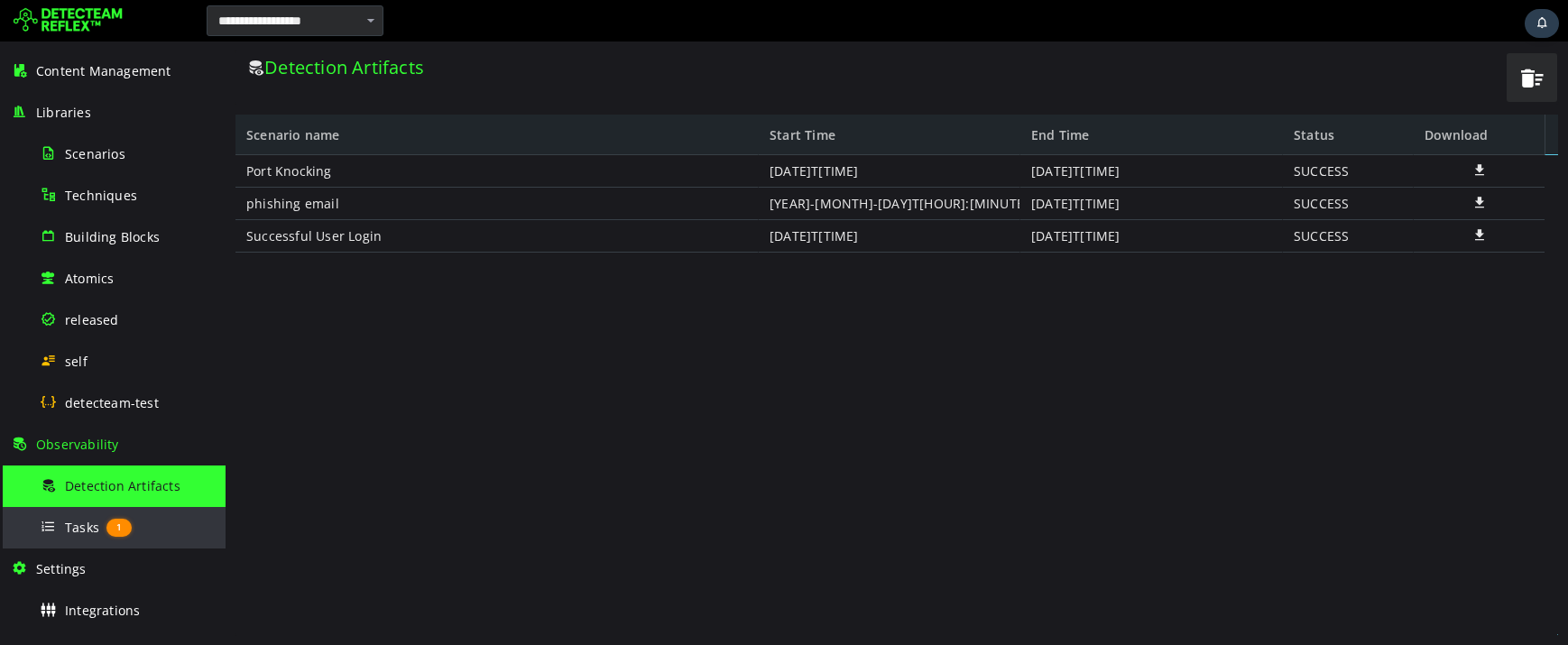 click on "Tasks 1" at bounding box center [127, 527] 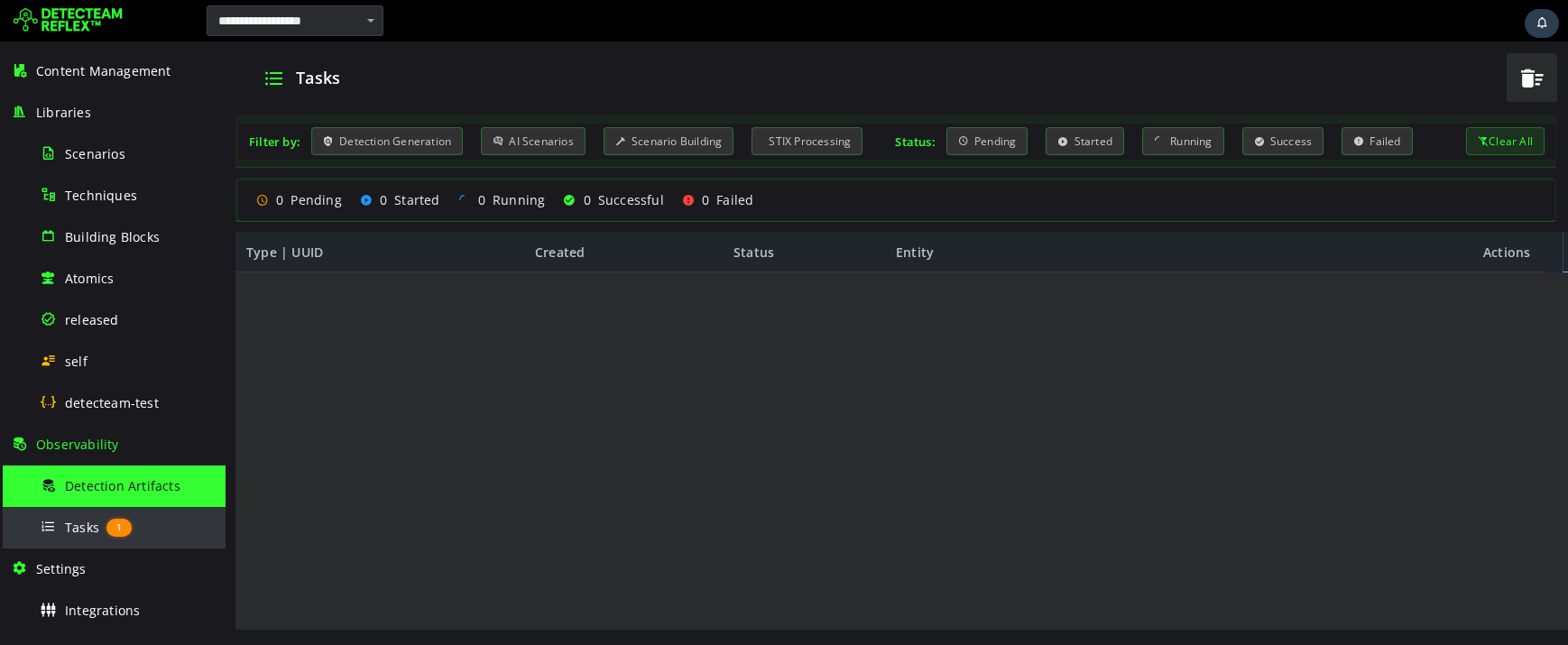 scroll, scrollTop: 0, scrollLeft: 0, axis: both 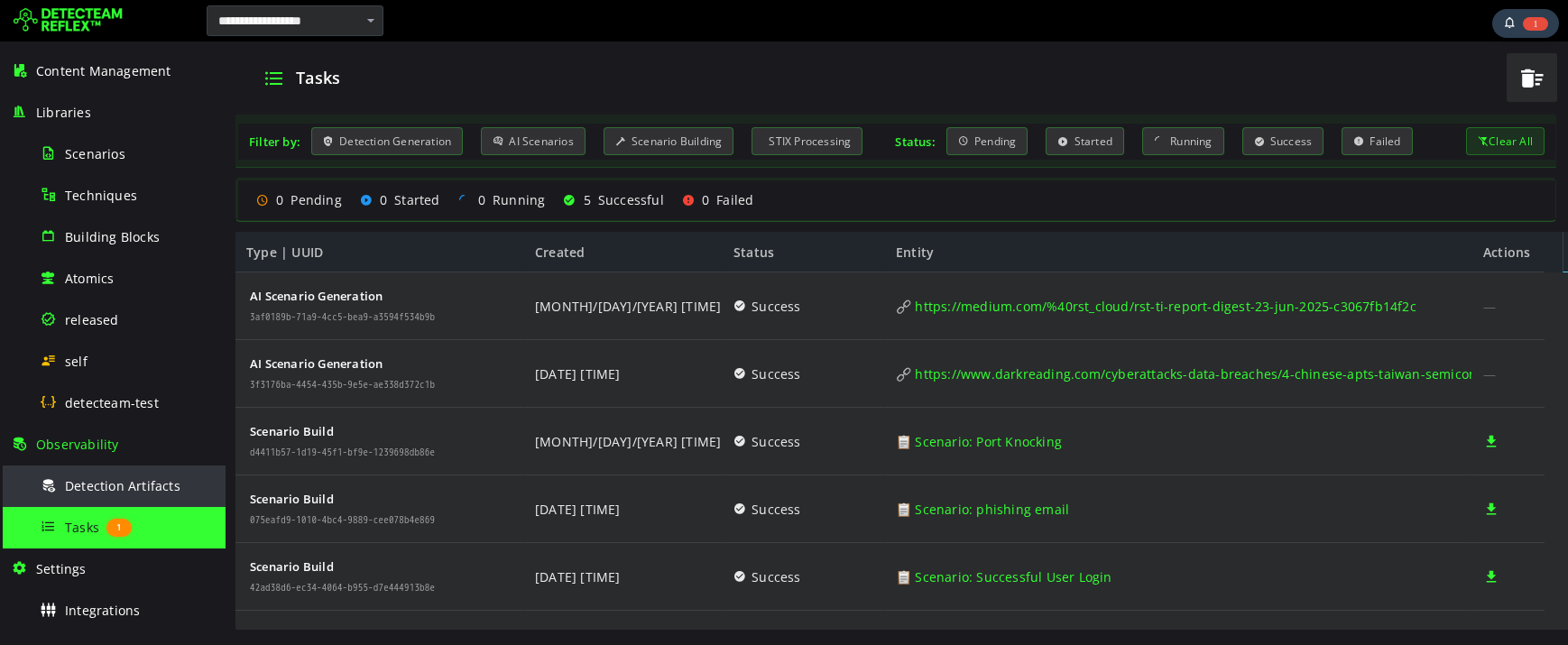 click on "Detection Artifacts" at bounding box center (123, 485) 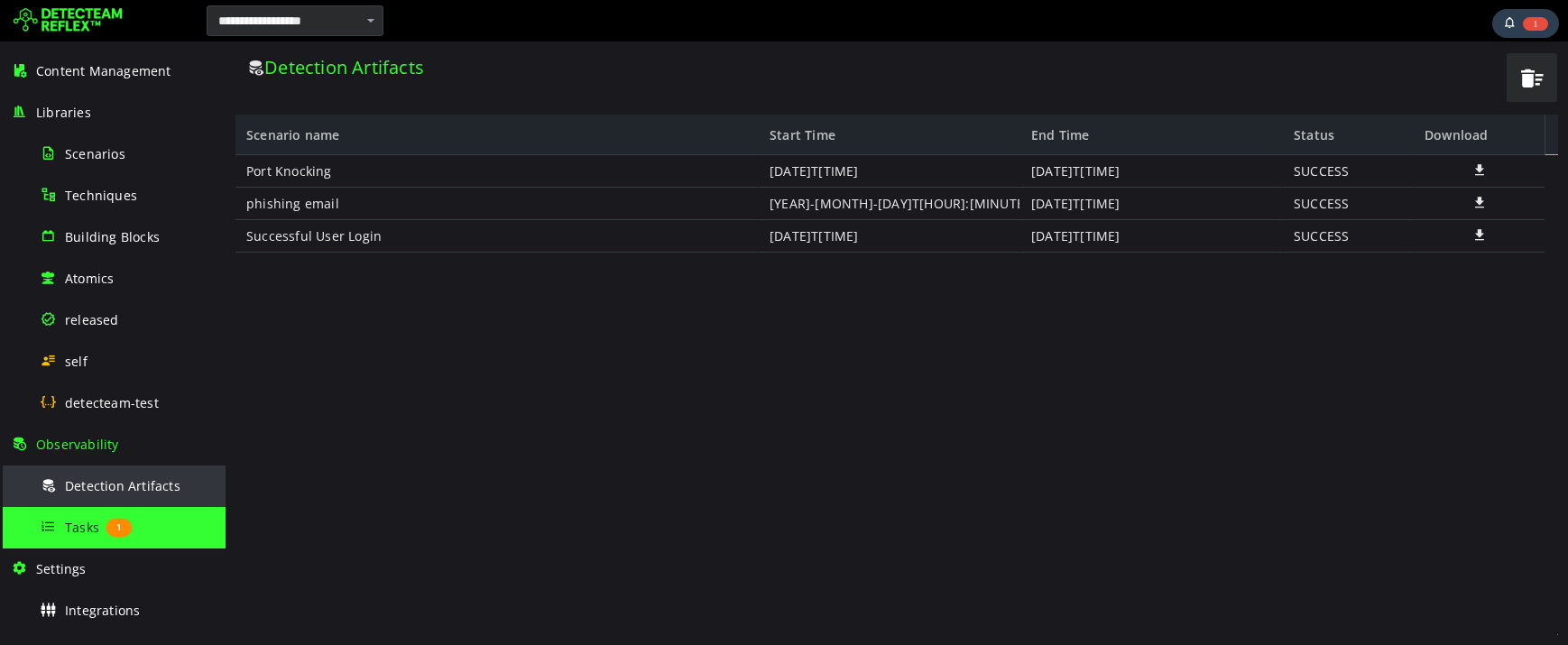 scroll, scrollTop: 0, scrollLeft: 0, axis: both 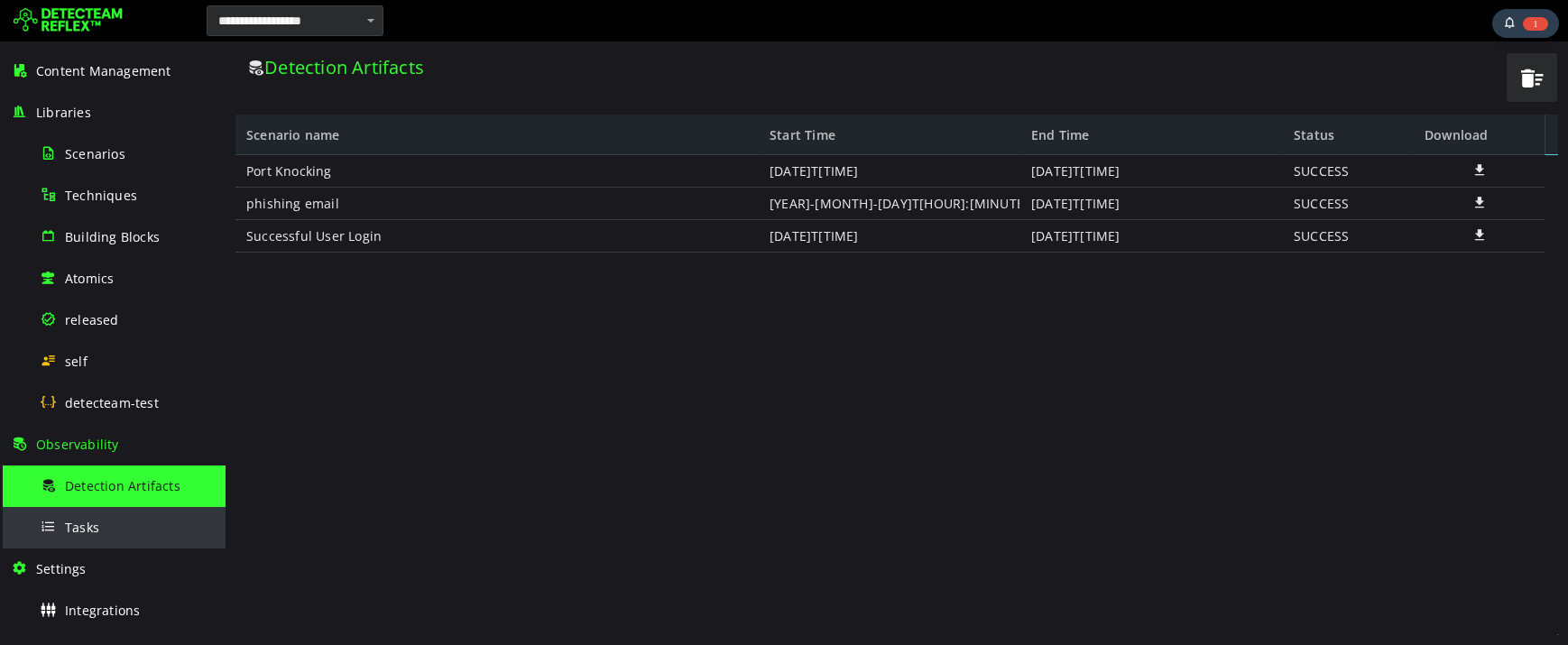 click on "Tasks" at bounding box center (82, 527) 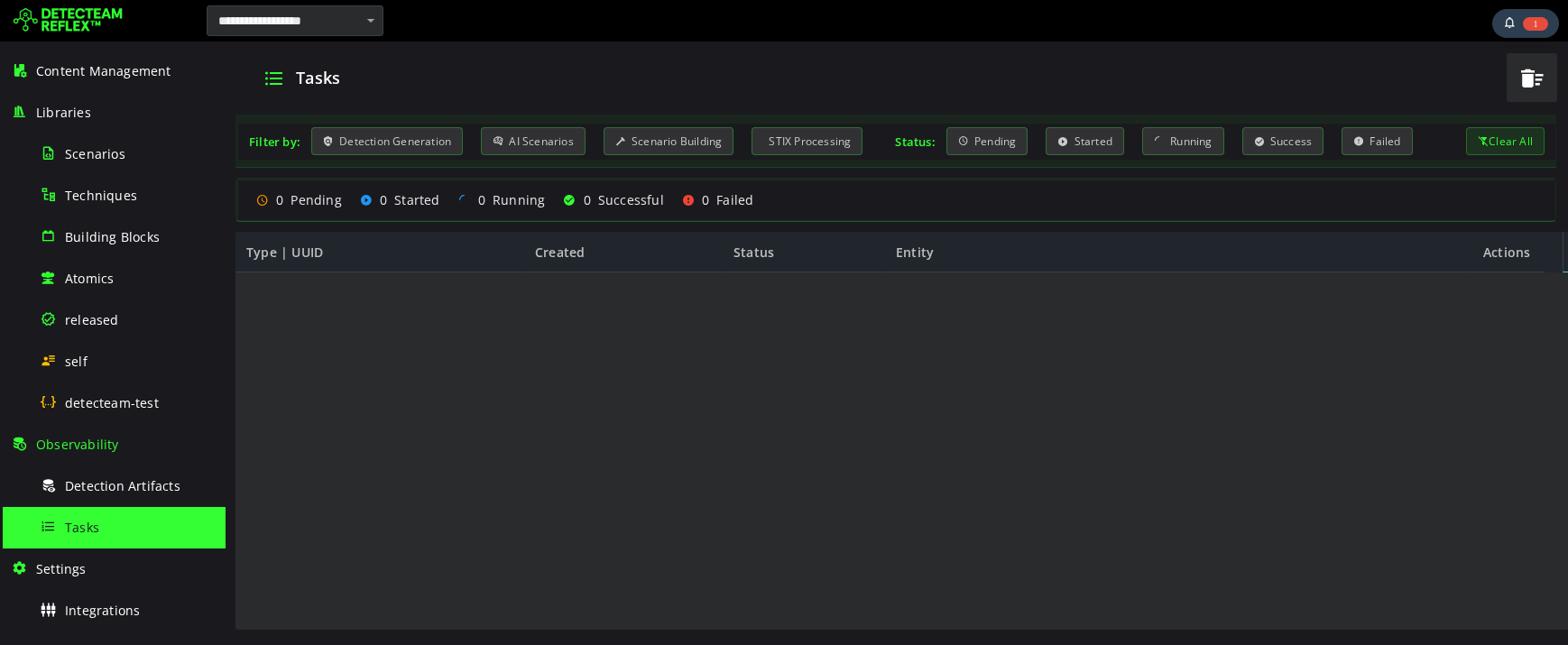 scroll, scrollTop: 0, scrollLeft: 0, axis: both 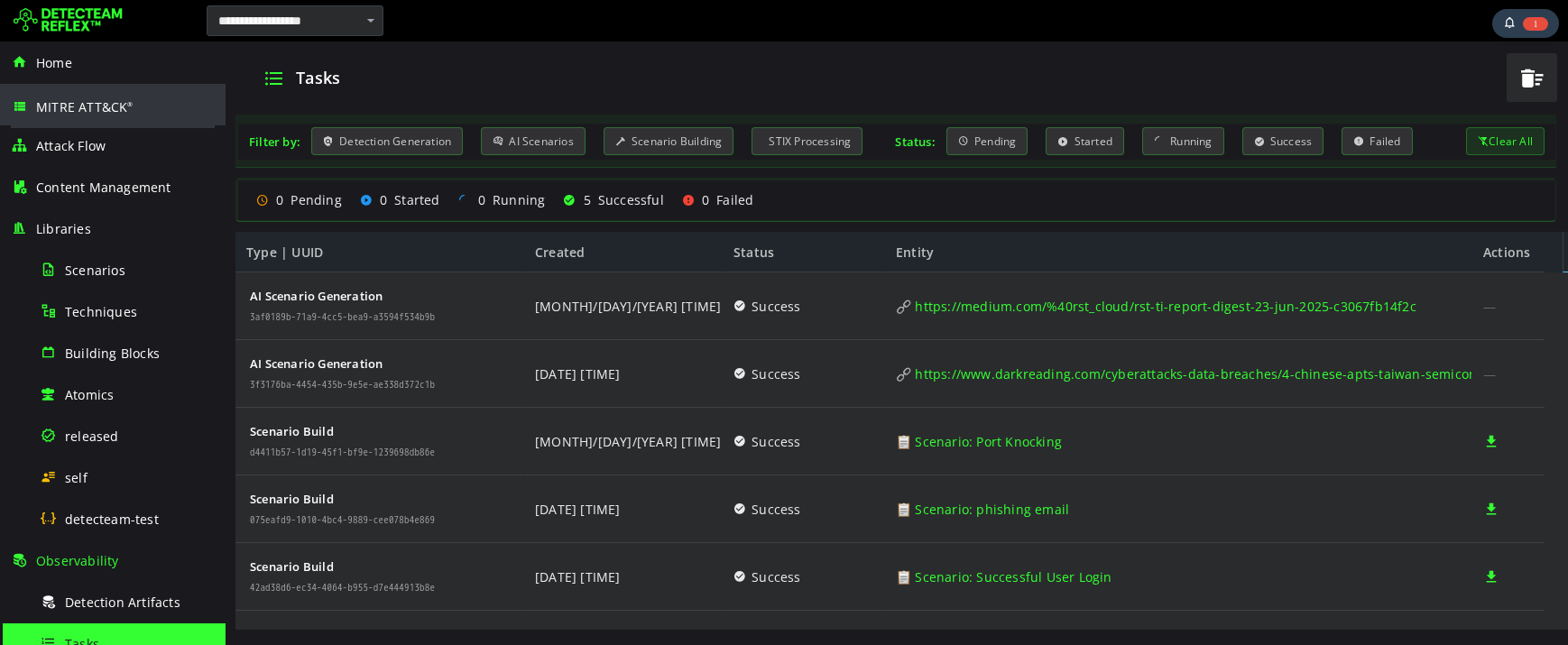 click on "MITRE ATT&CK ®" at bounding box center [113, 106] 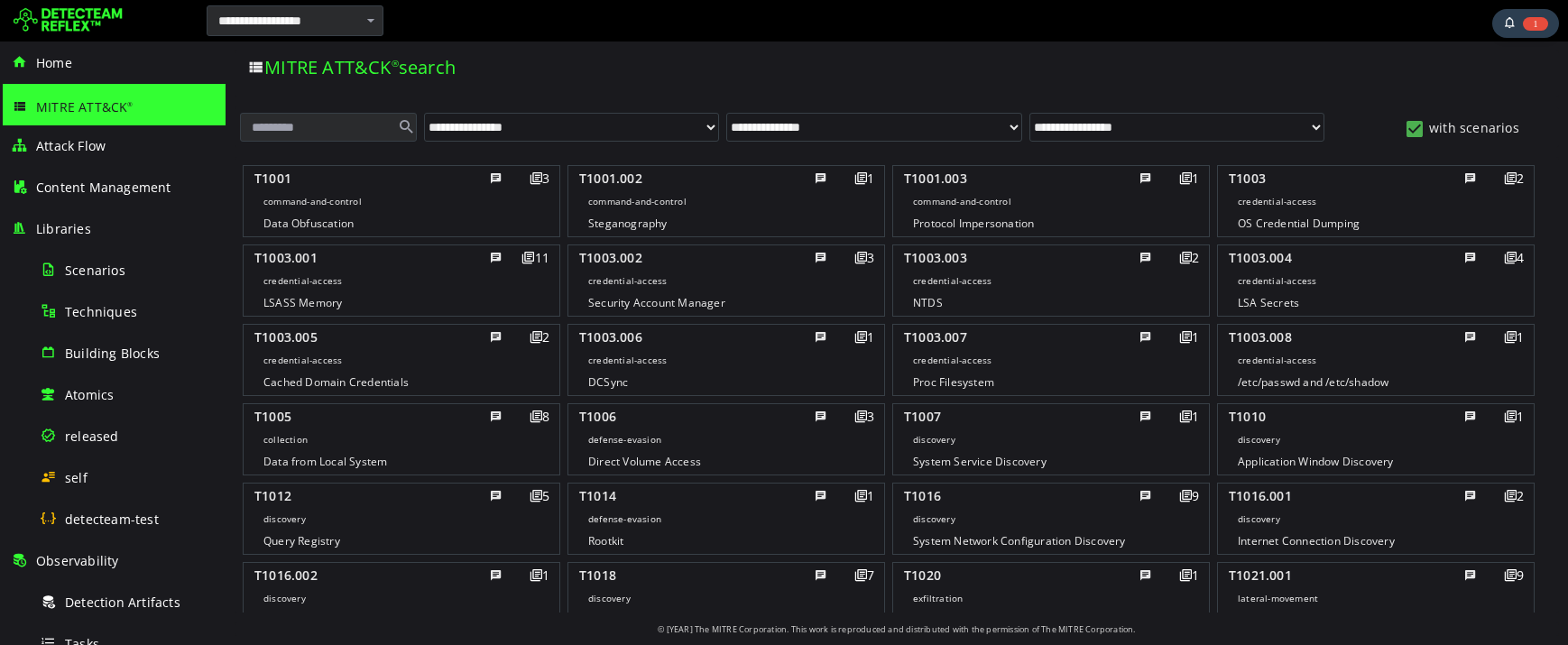 scroll, scrollTop: 0, scrollLeft: 0, axis: both 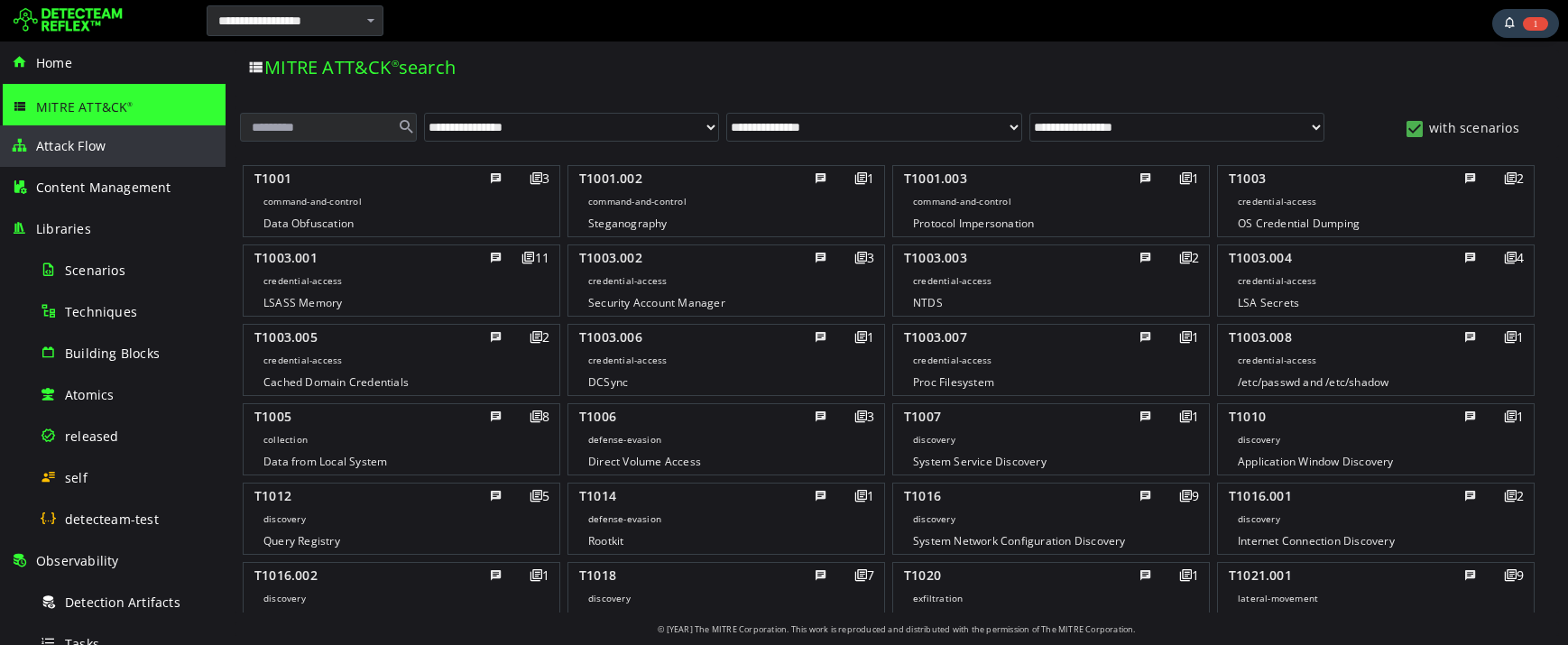 click on "Attack Flow" at bounding box center [70, 145] 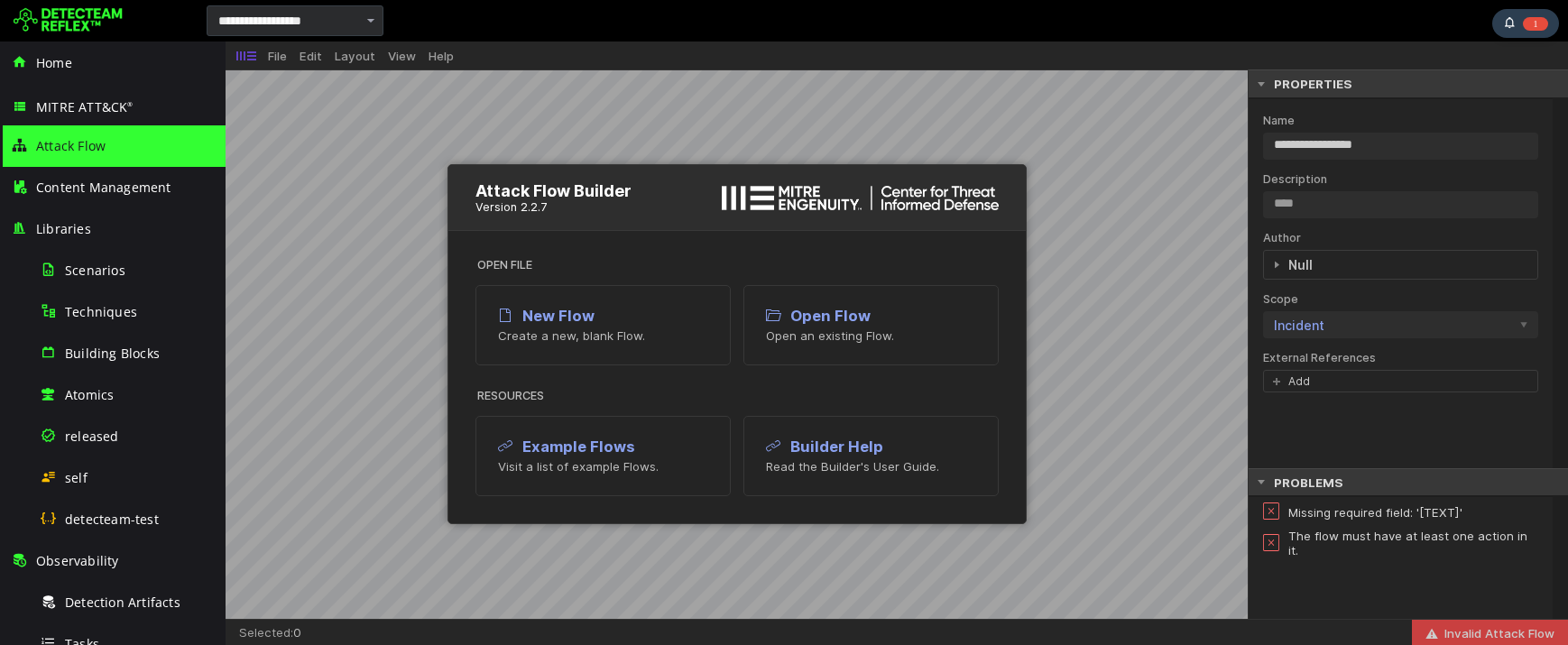scroll, scrollTop: 0, scrollLeft: 0, axis: both 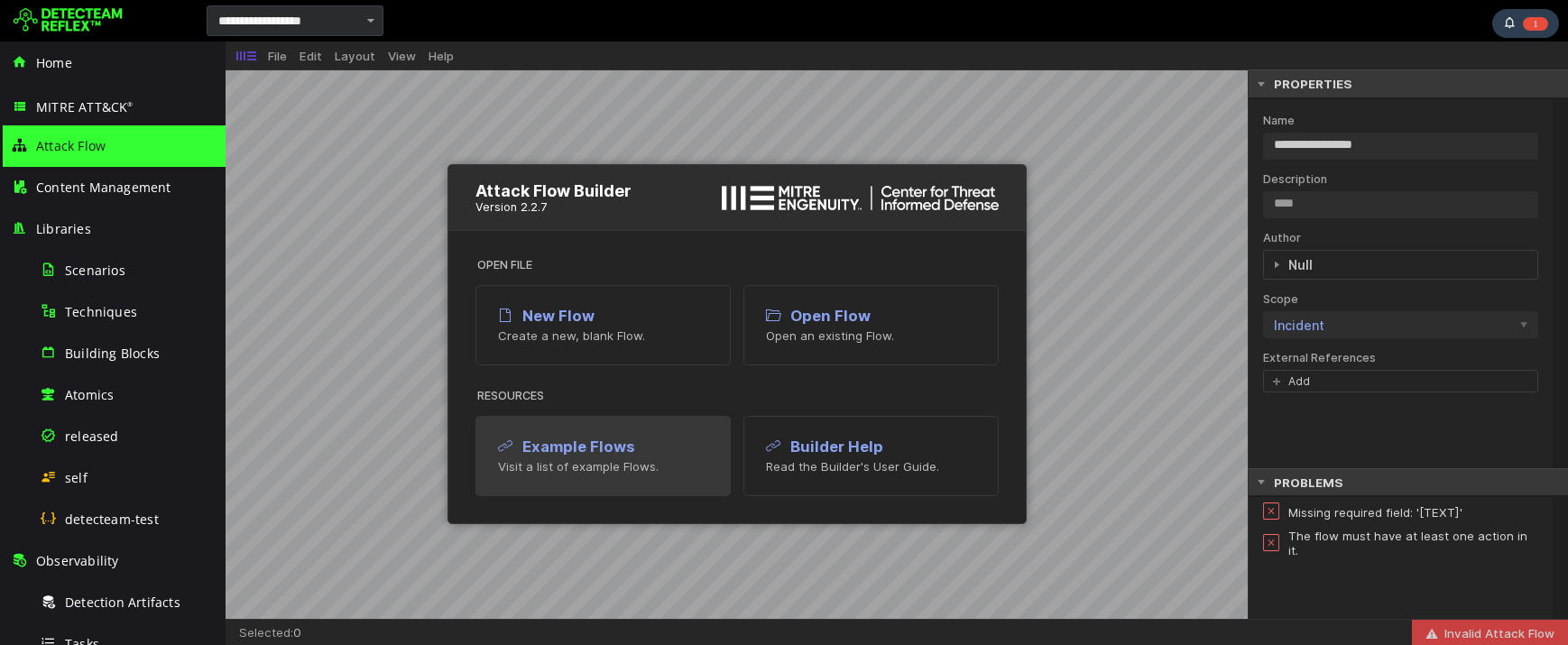 click on "Example Flows Visit a list of example Flows." 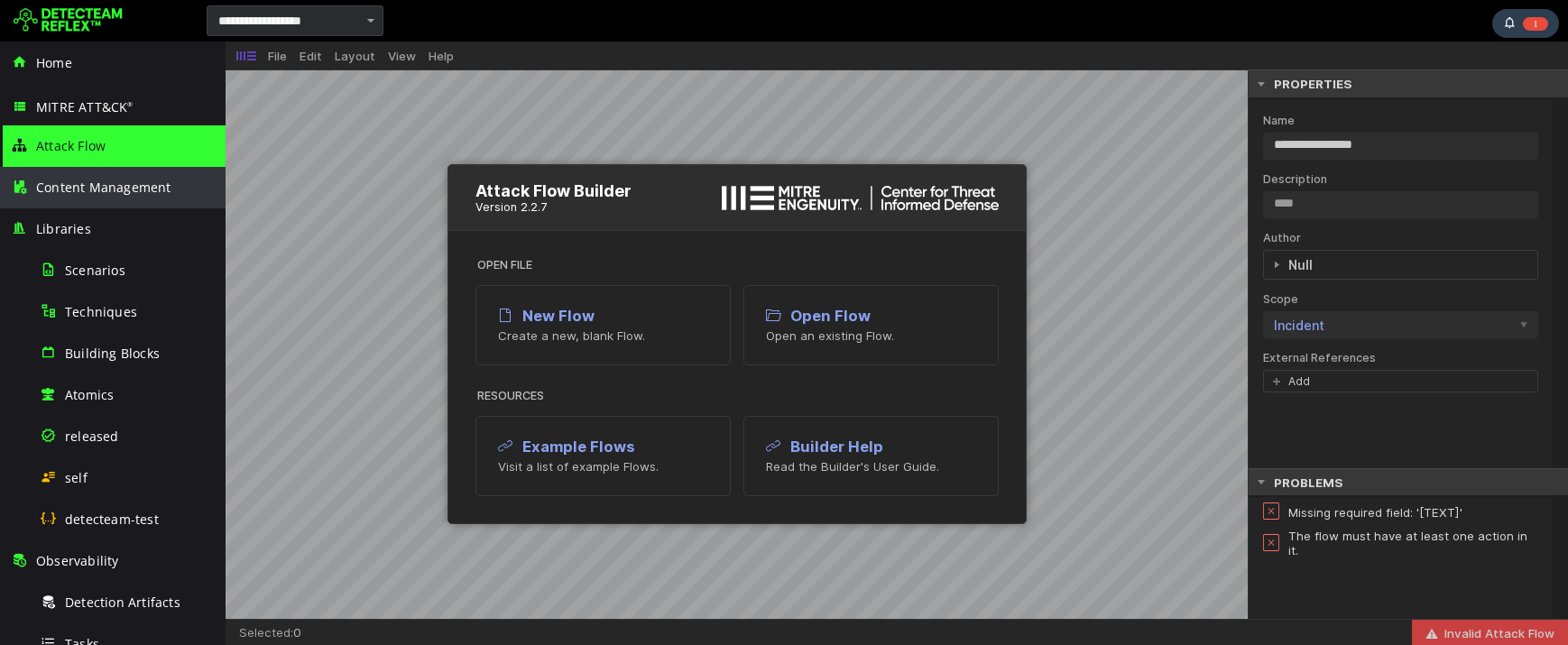 click on "Content Management" at bounding box center (104, 187) 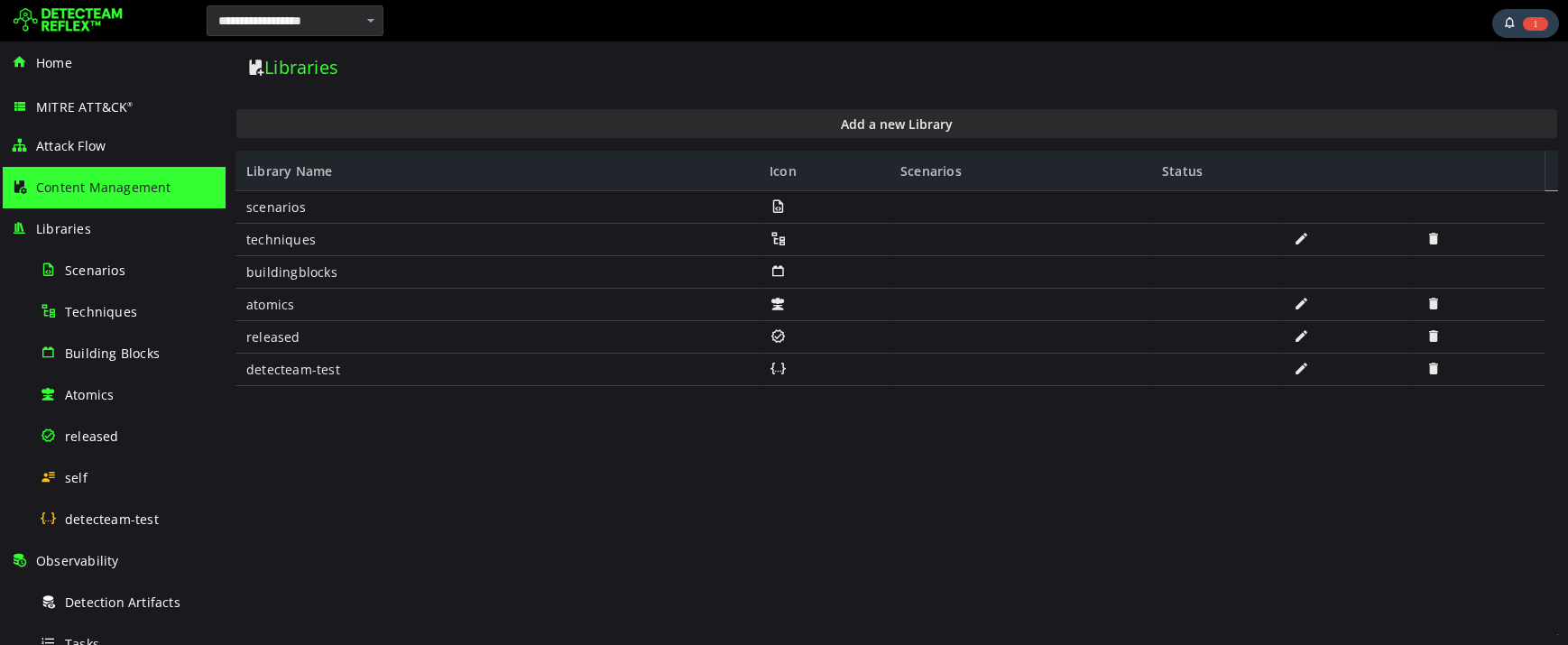 scroll, scrollTop: 0, scrollLeft: 0, axis: both 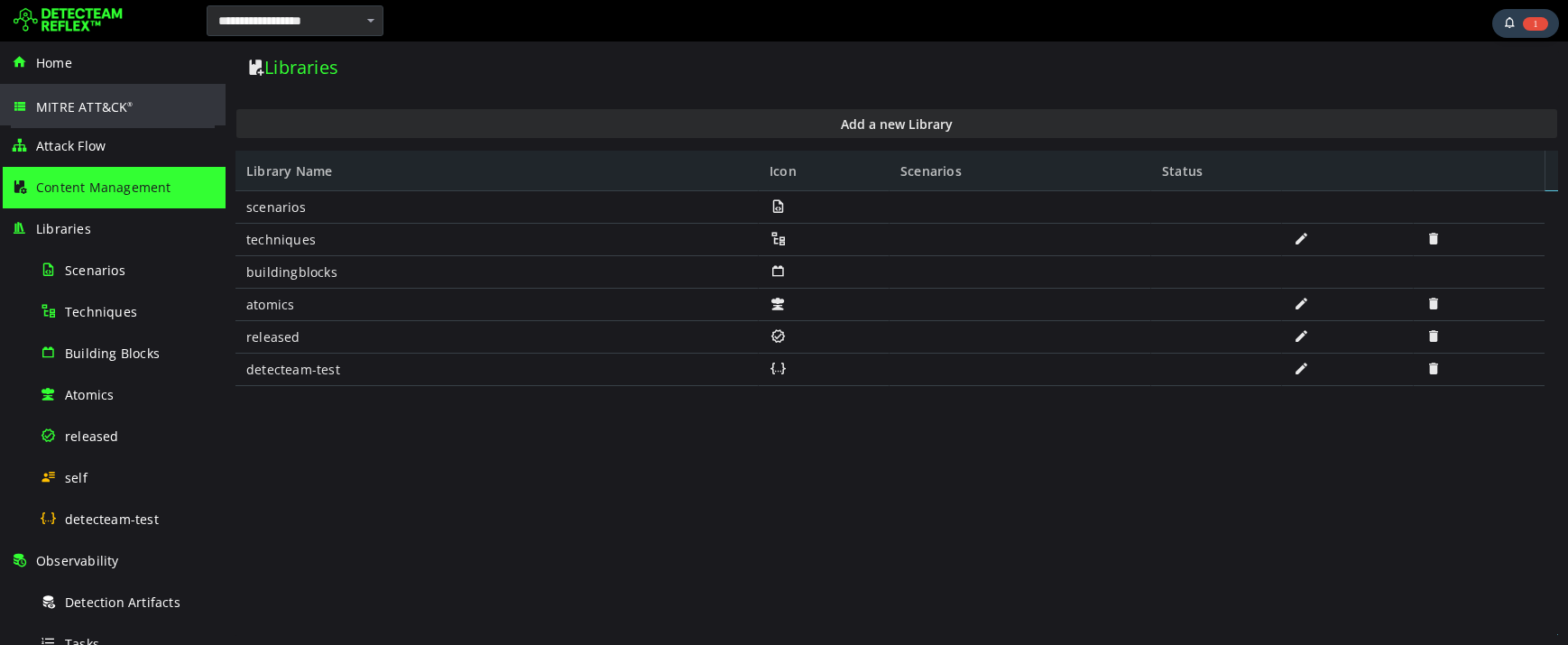 click on "MITRE ATT&CK ®" at bounding box center (85, 106) 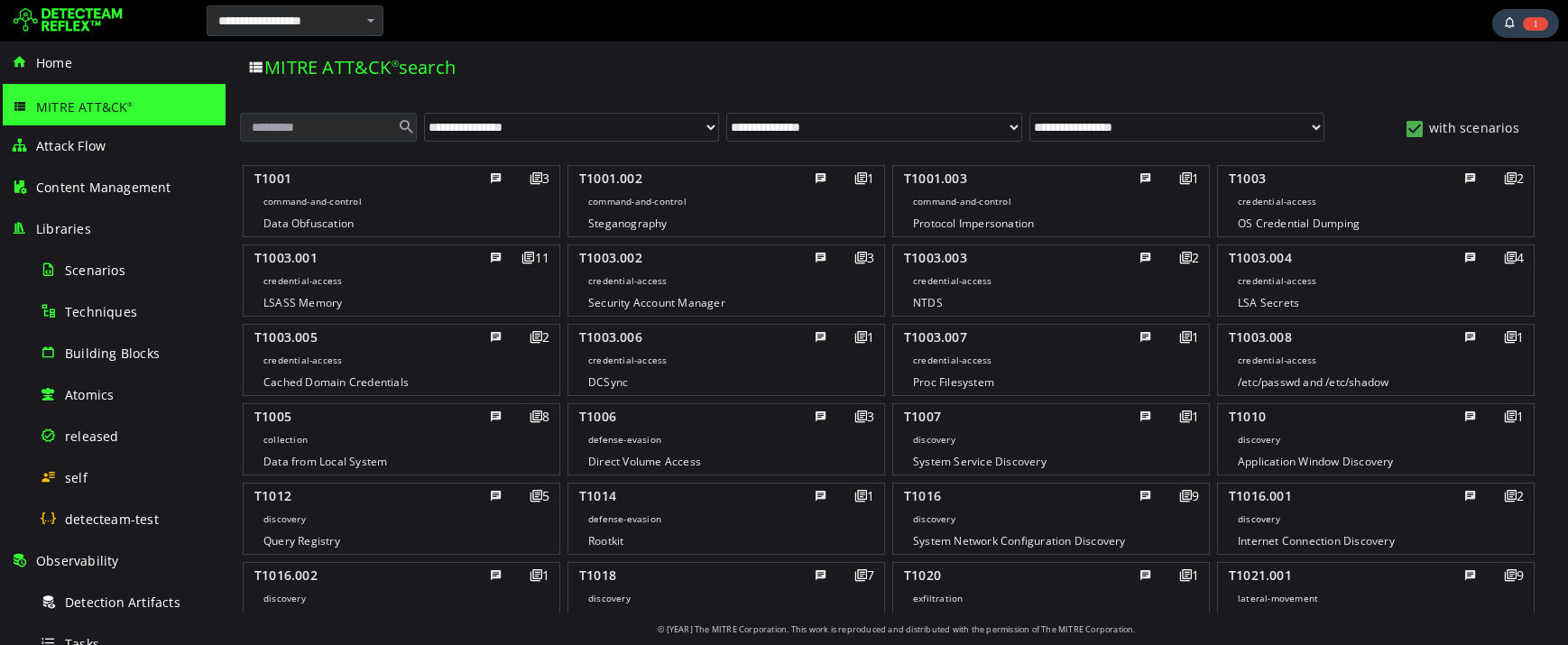 scroll, scrollTop: 0, scrollLeft: 0, axis: both 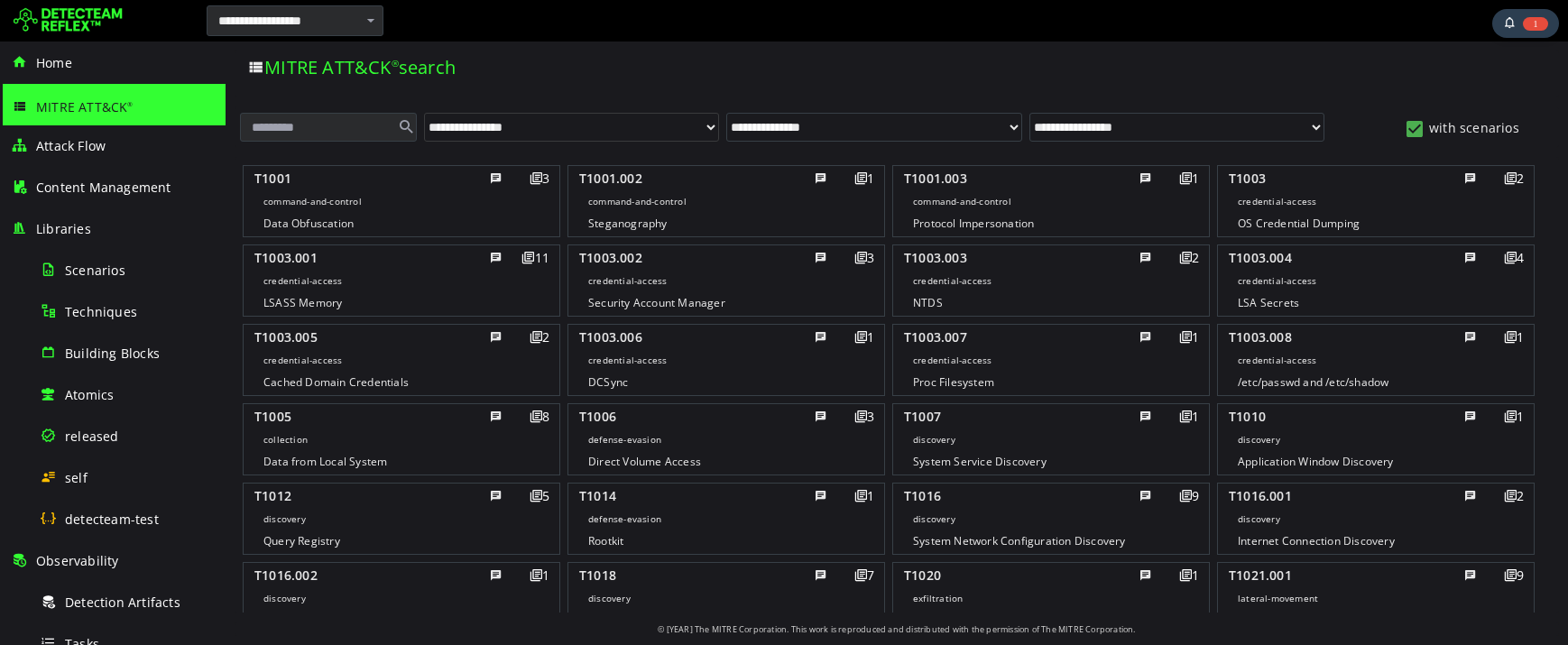 click on "**********" at bounding box center [571, 127] 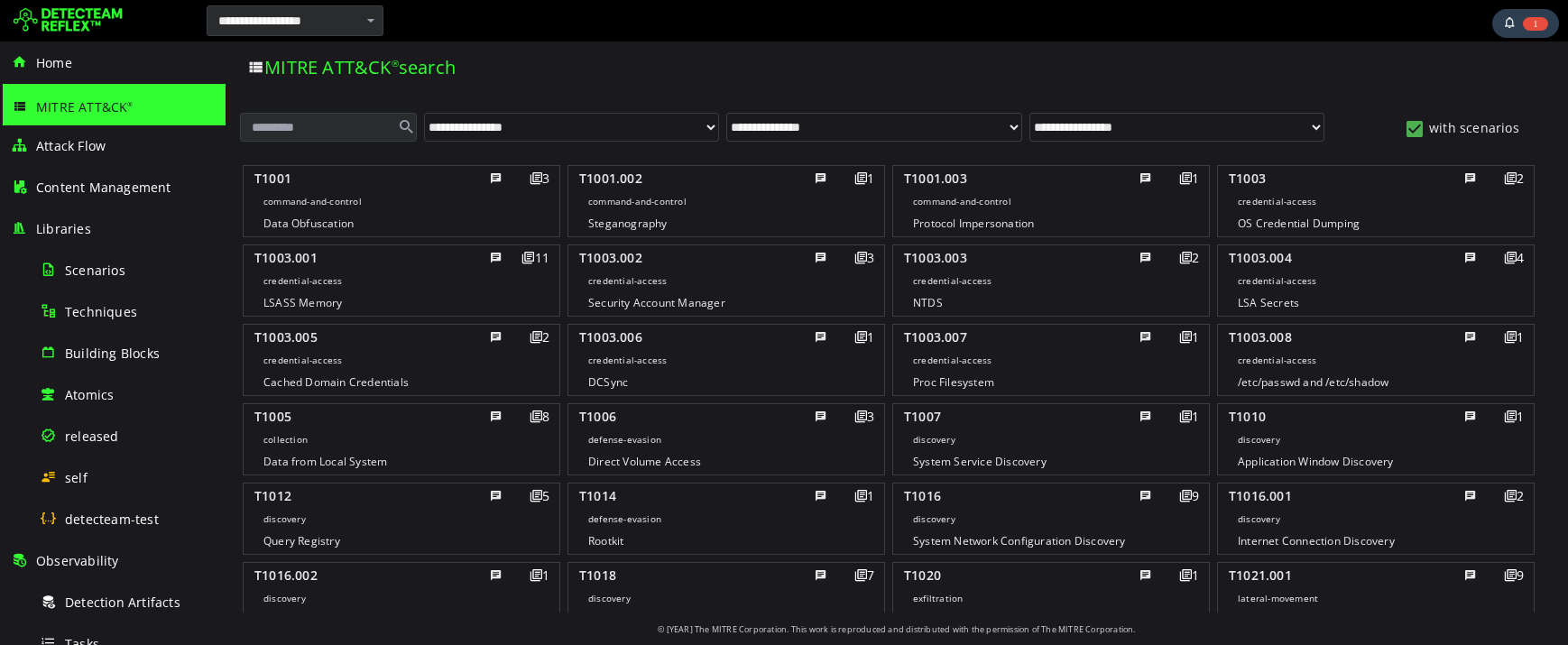 select on "***" 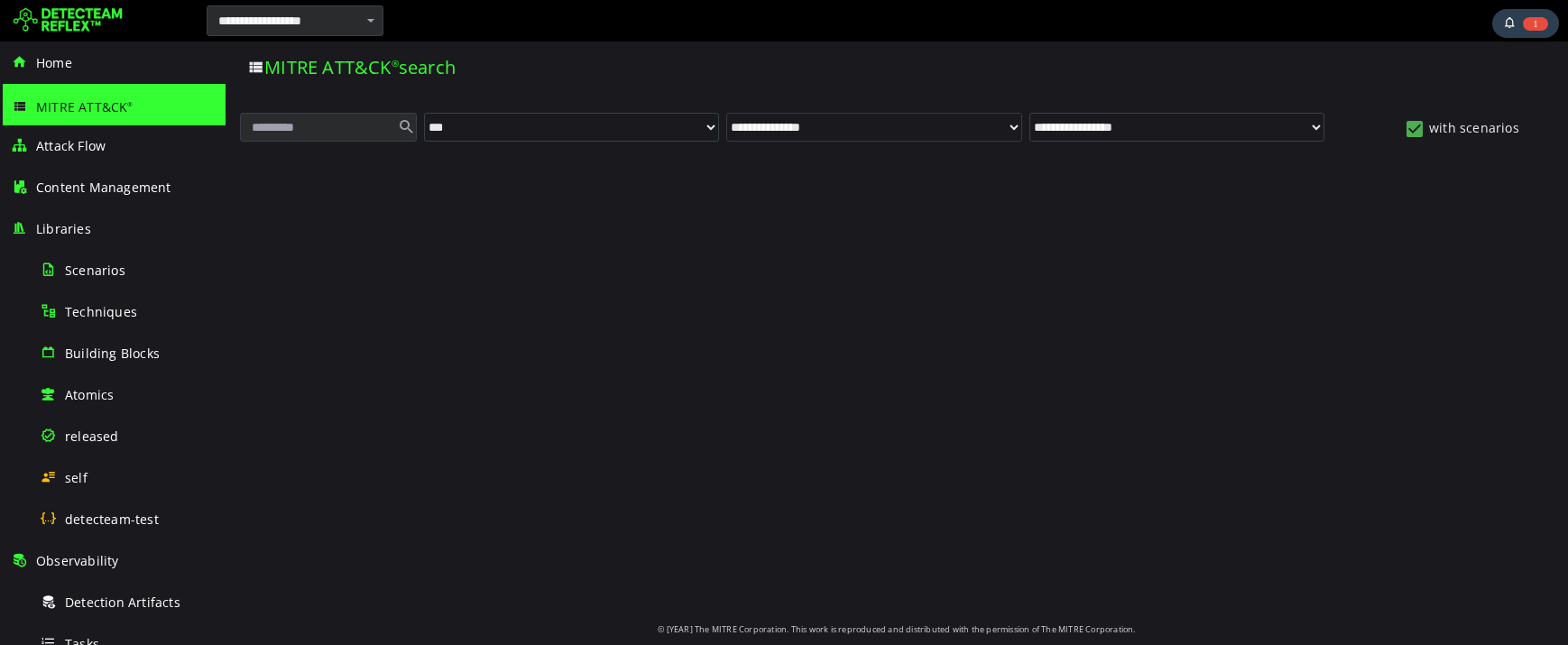 click on "**********" at bounding box center [874, 127] 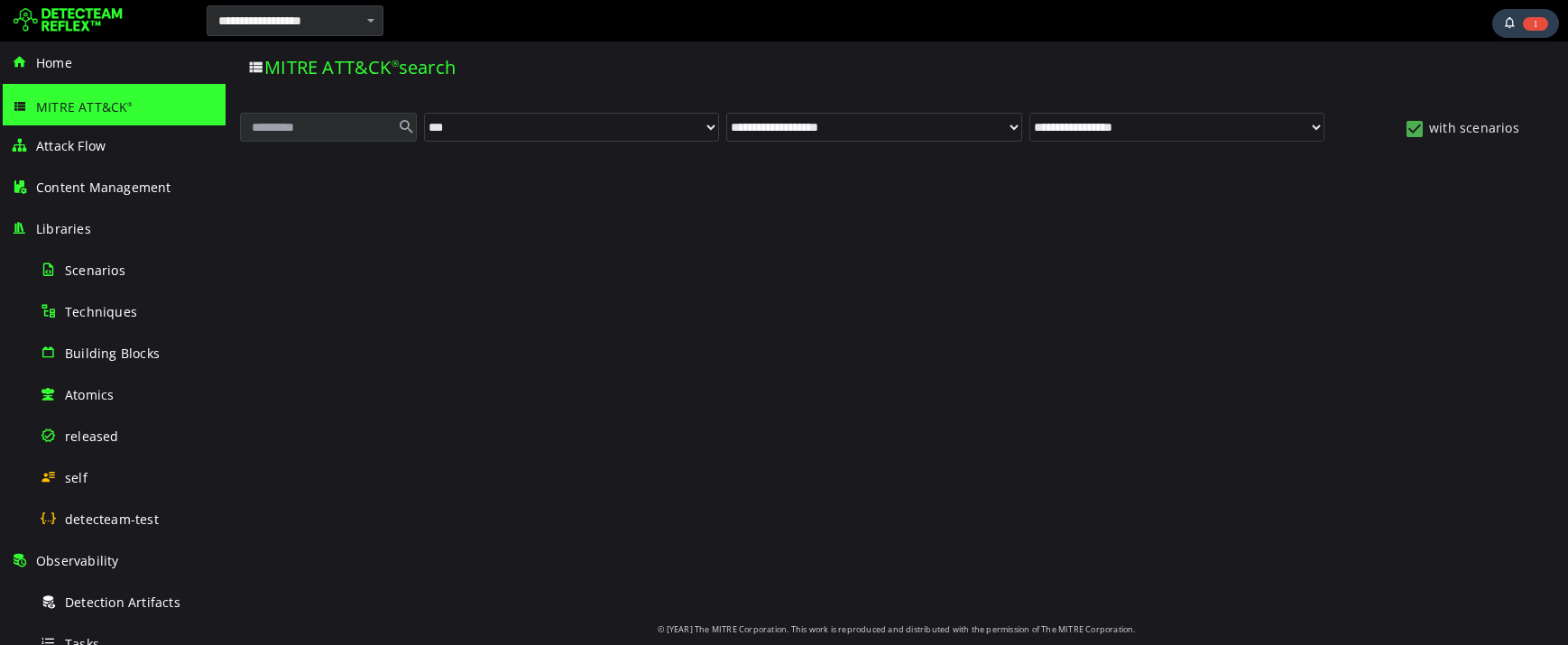 click on "**********" at bounding box center [1176, 127] 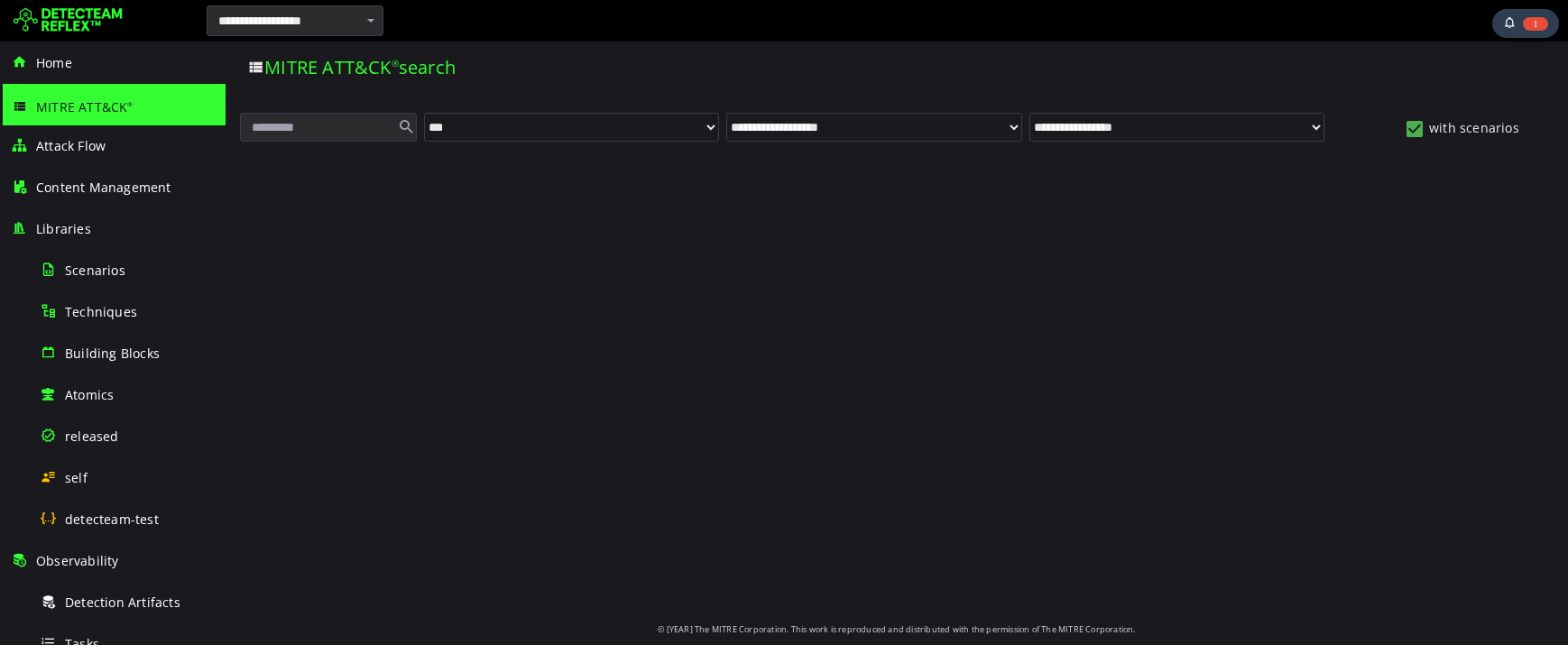 click on "**********" at bounding box center (874, 127) 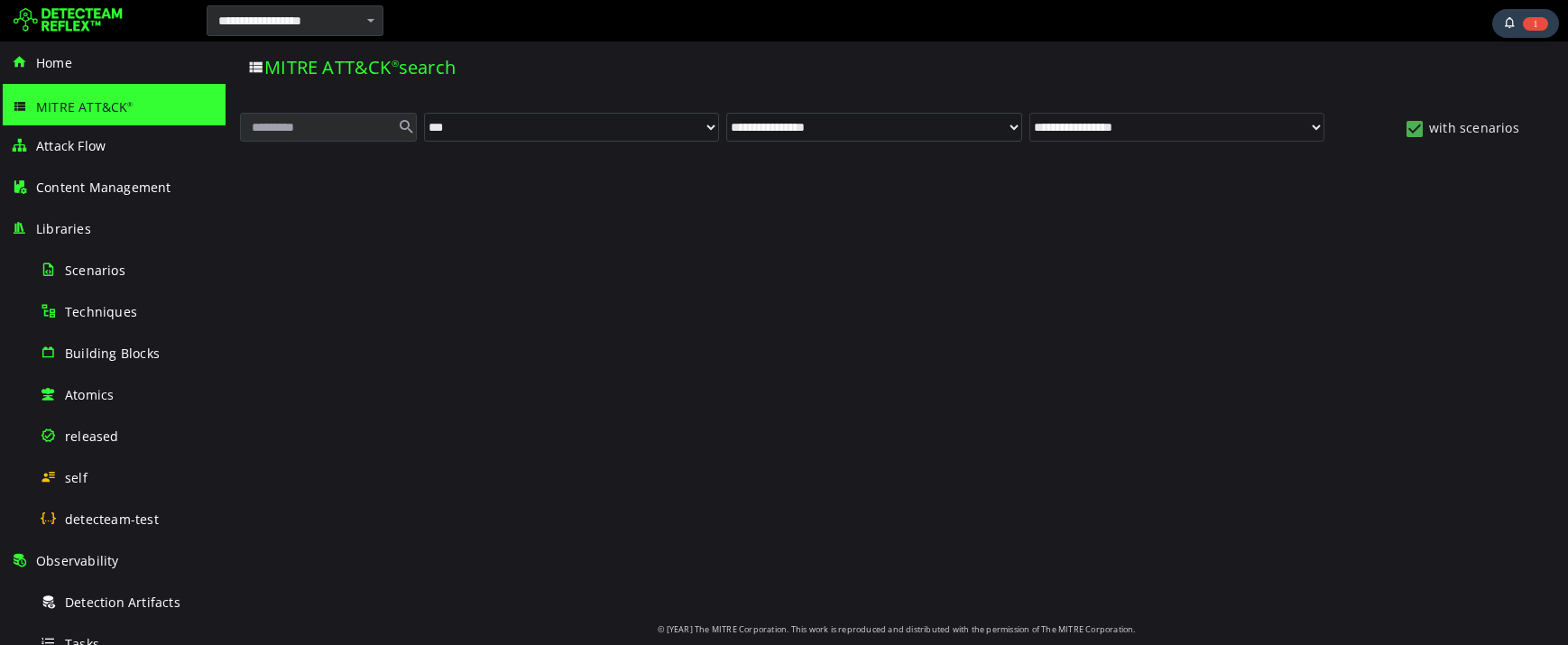 click on "**********" at bounding box center [1176, 127] 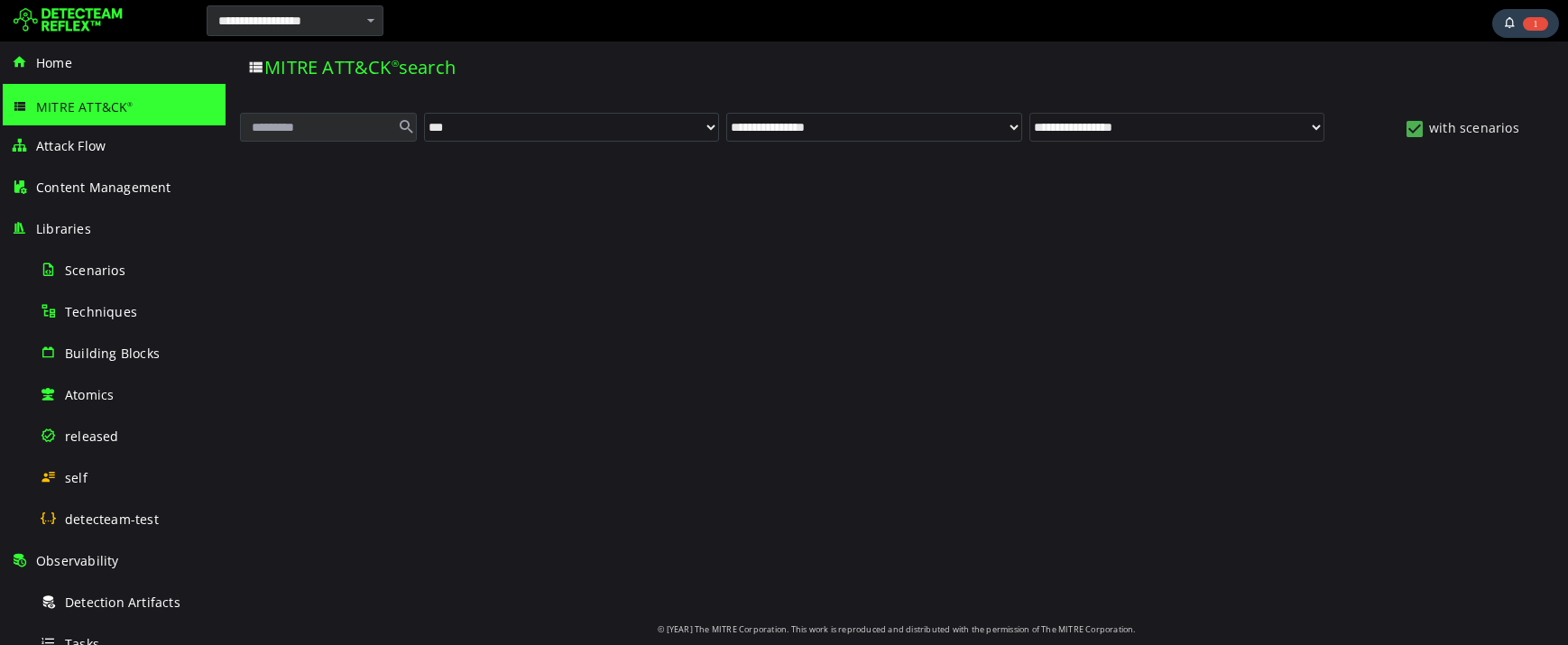 select on "**********" 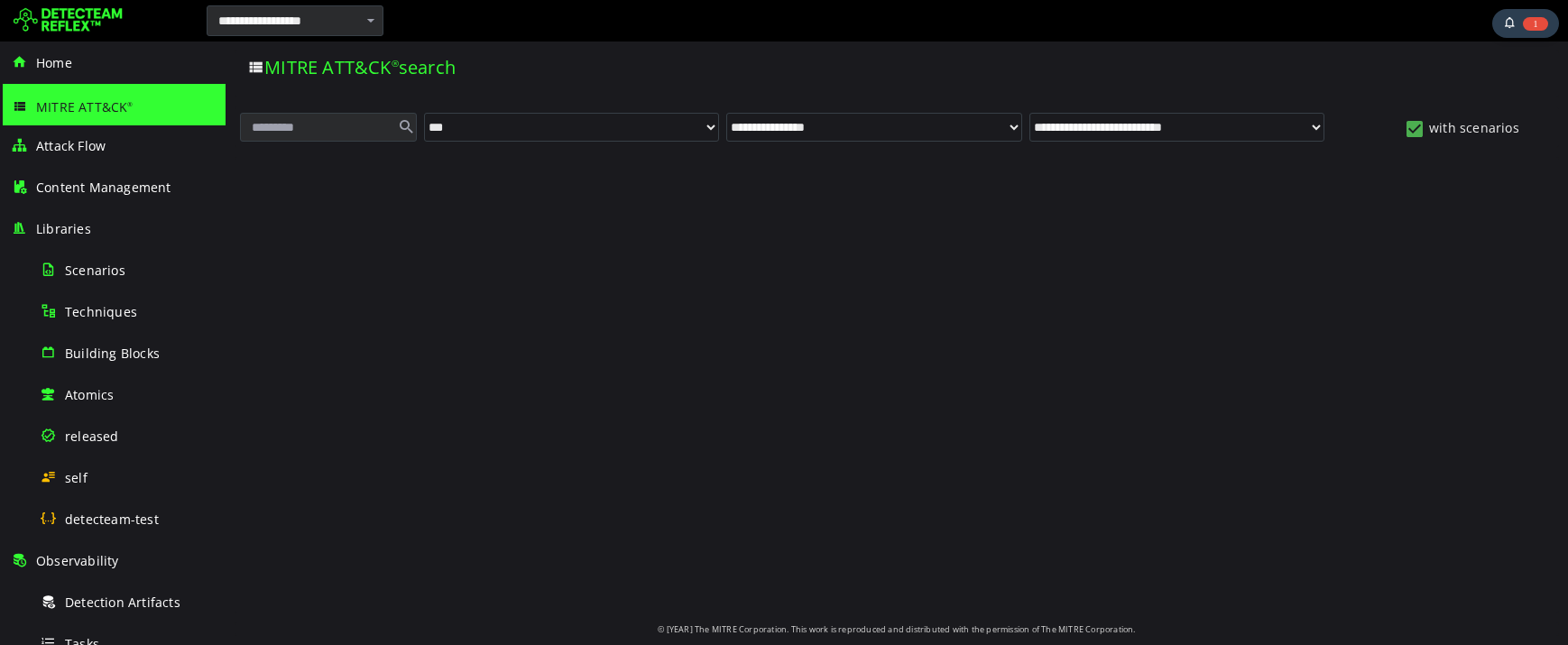 click at bounding box center (371, 21) 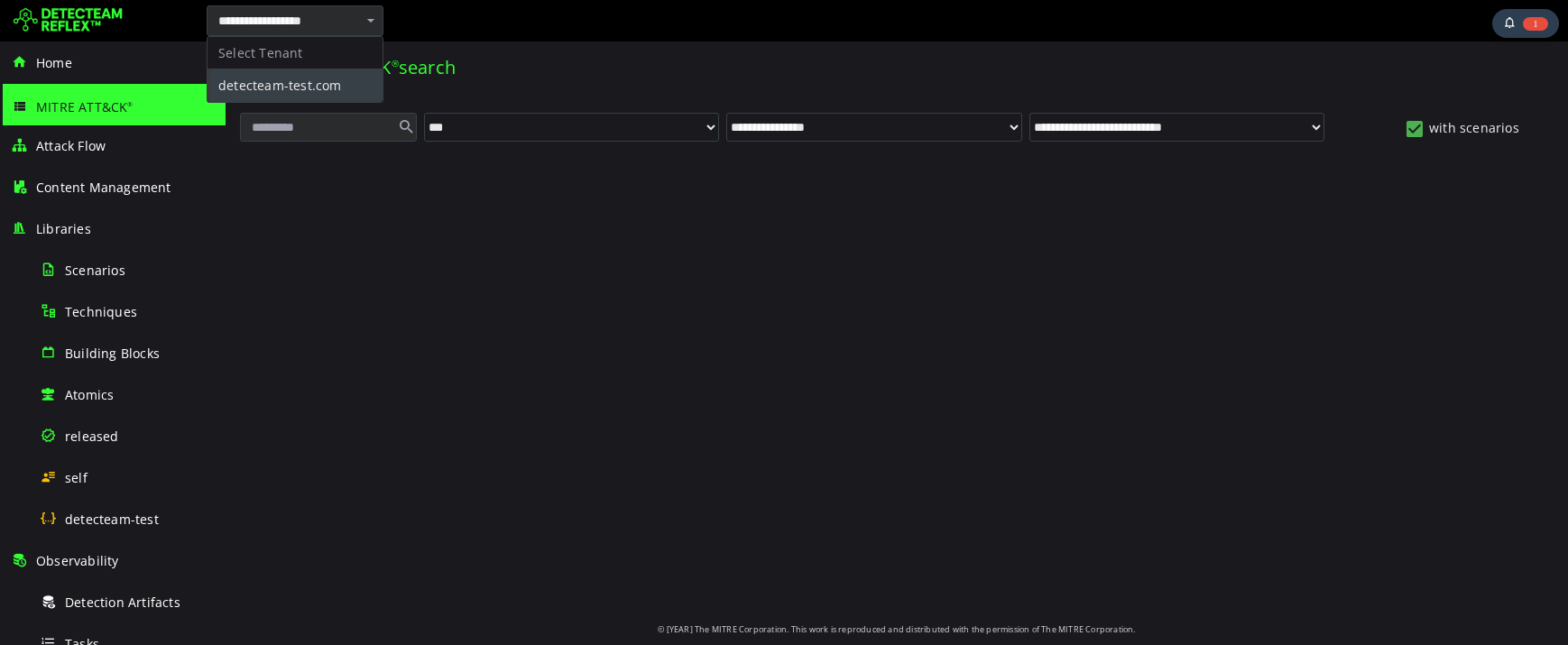 click at bounding box center [977, 21] 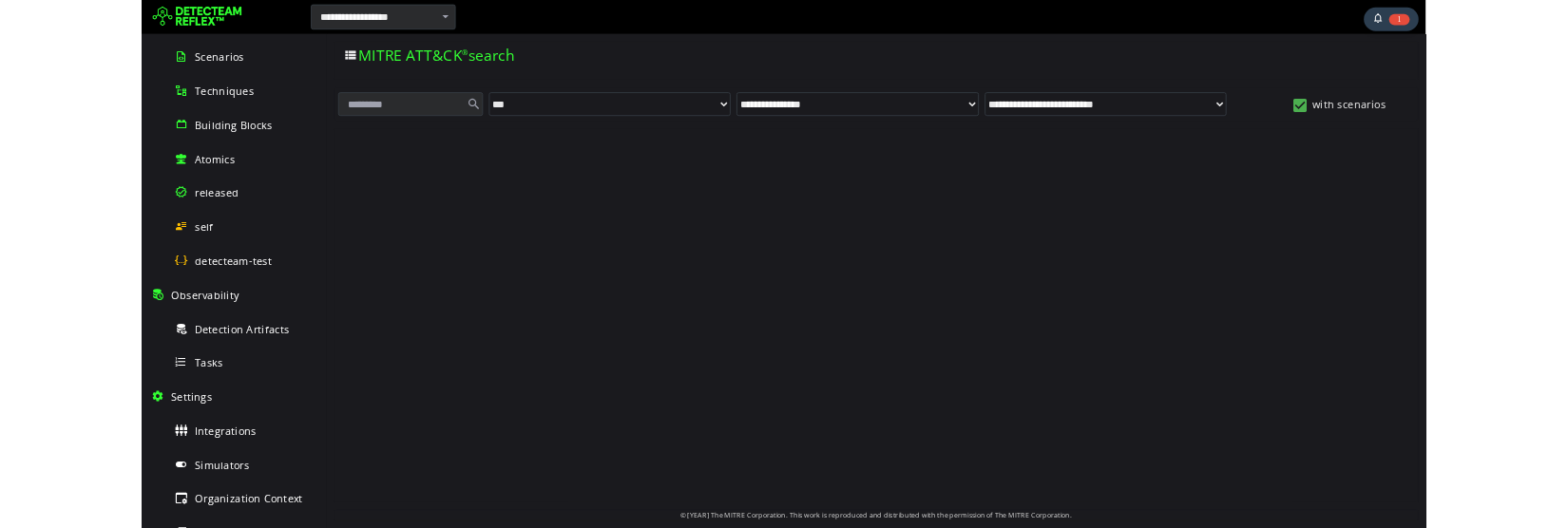 scroll, scrollTop: 0, scrollLeft: 0, axis: both 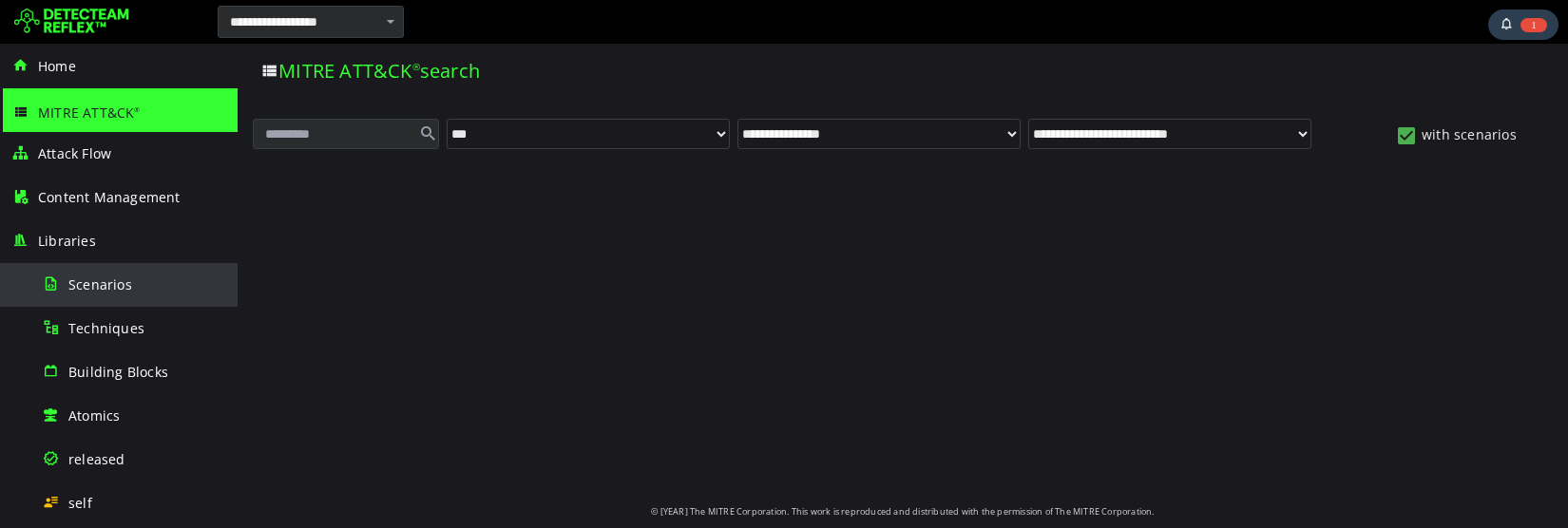 click on "Scenarios" at bounding box center [100, 284] 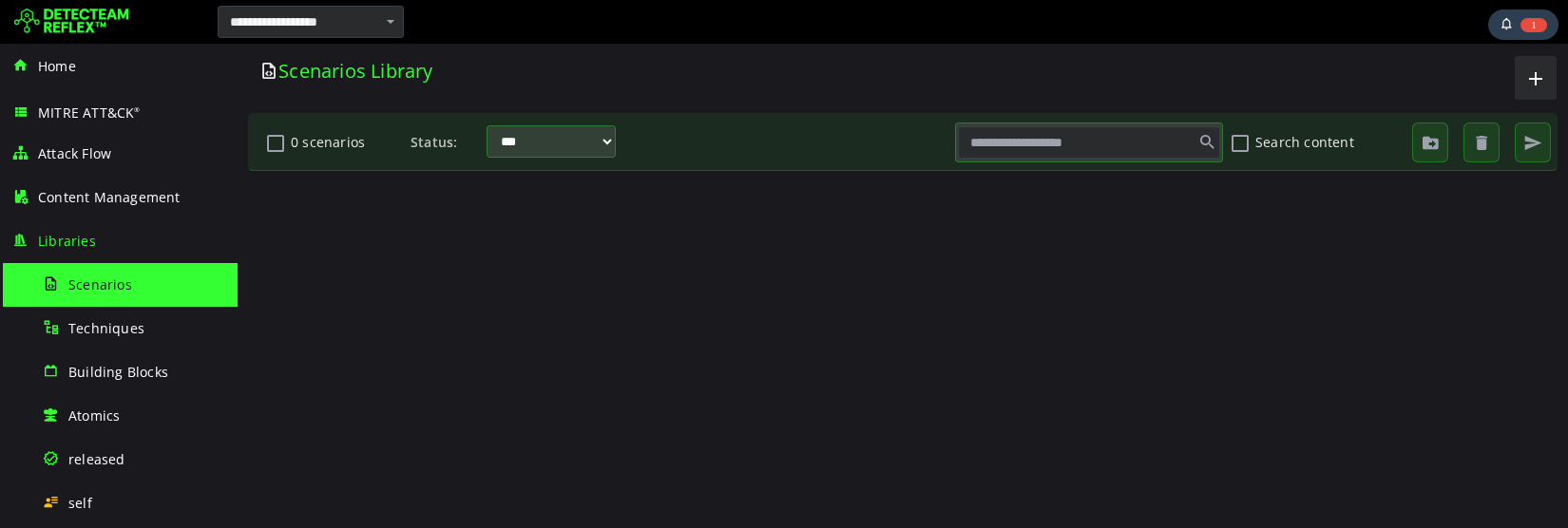 scroll, scrollTop: 0, scrollLeft: 0, axis: both 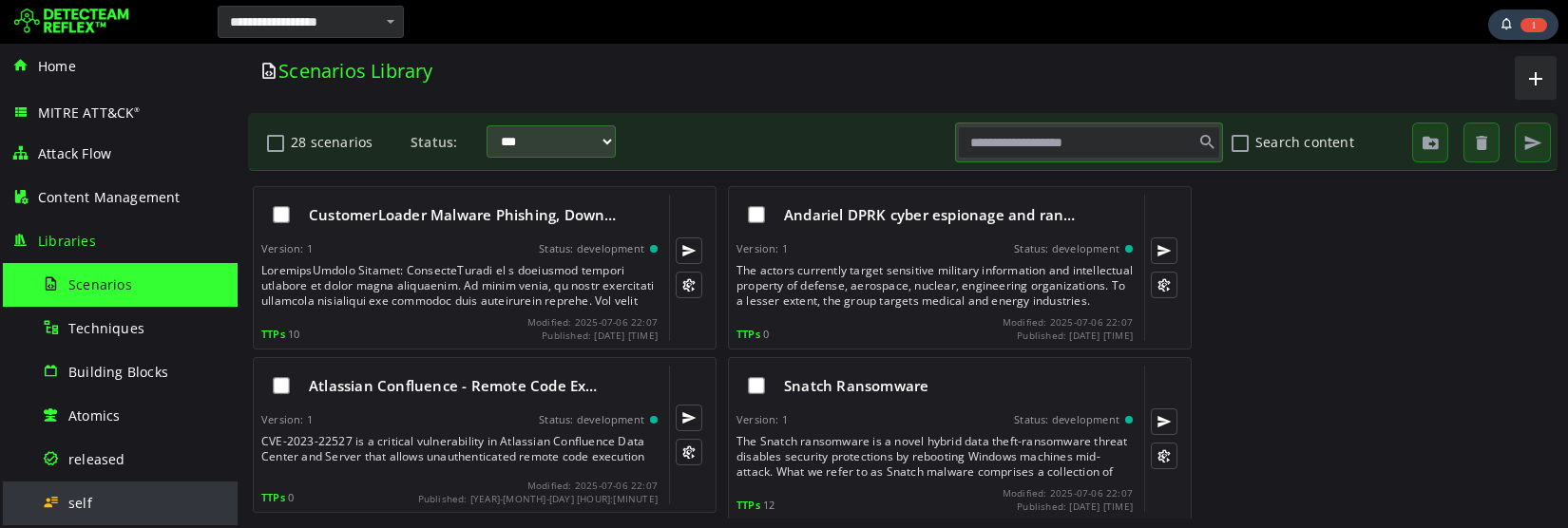 click on "self" at bounding box center (134, 502) 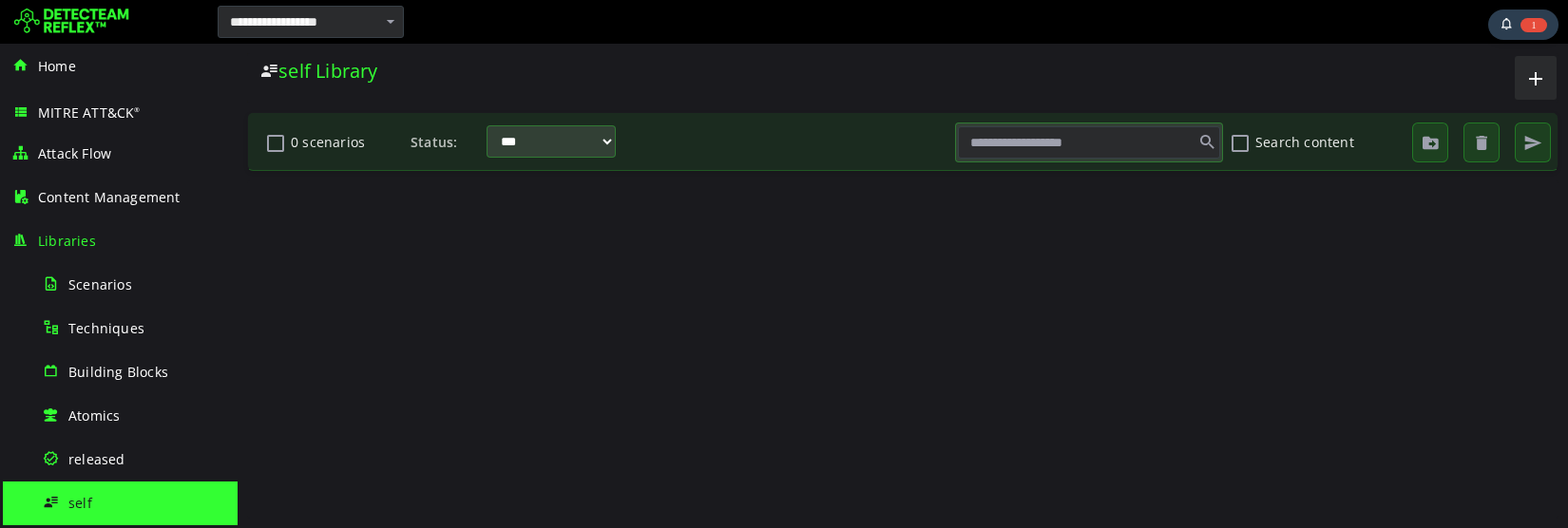 scroll, scrollTop: 0, scrollLeft: 0, axis: both 